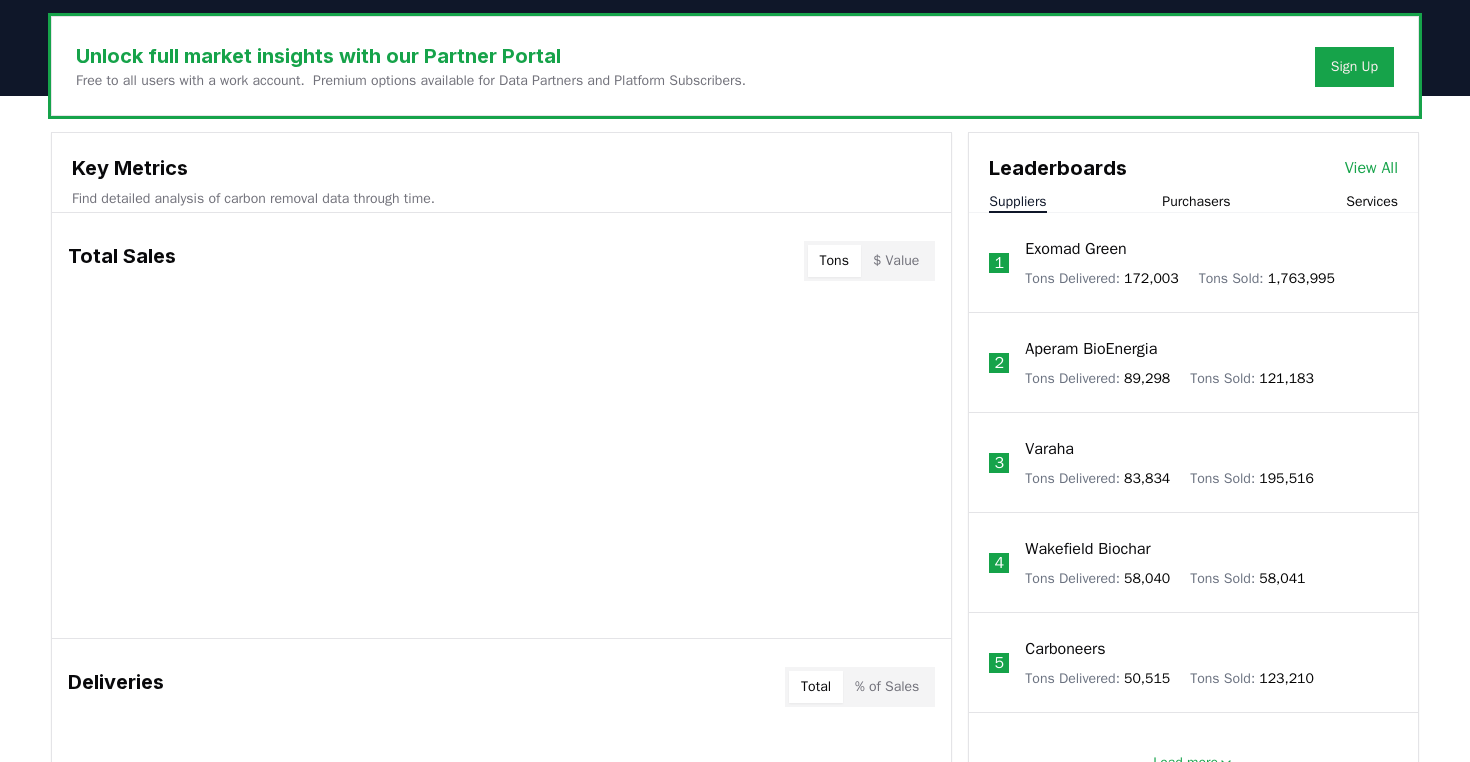 scroll, scrollTop: 606, scrollLeft: 0, axis: vertical 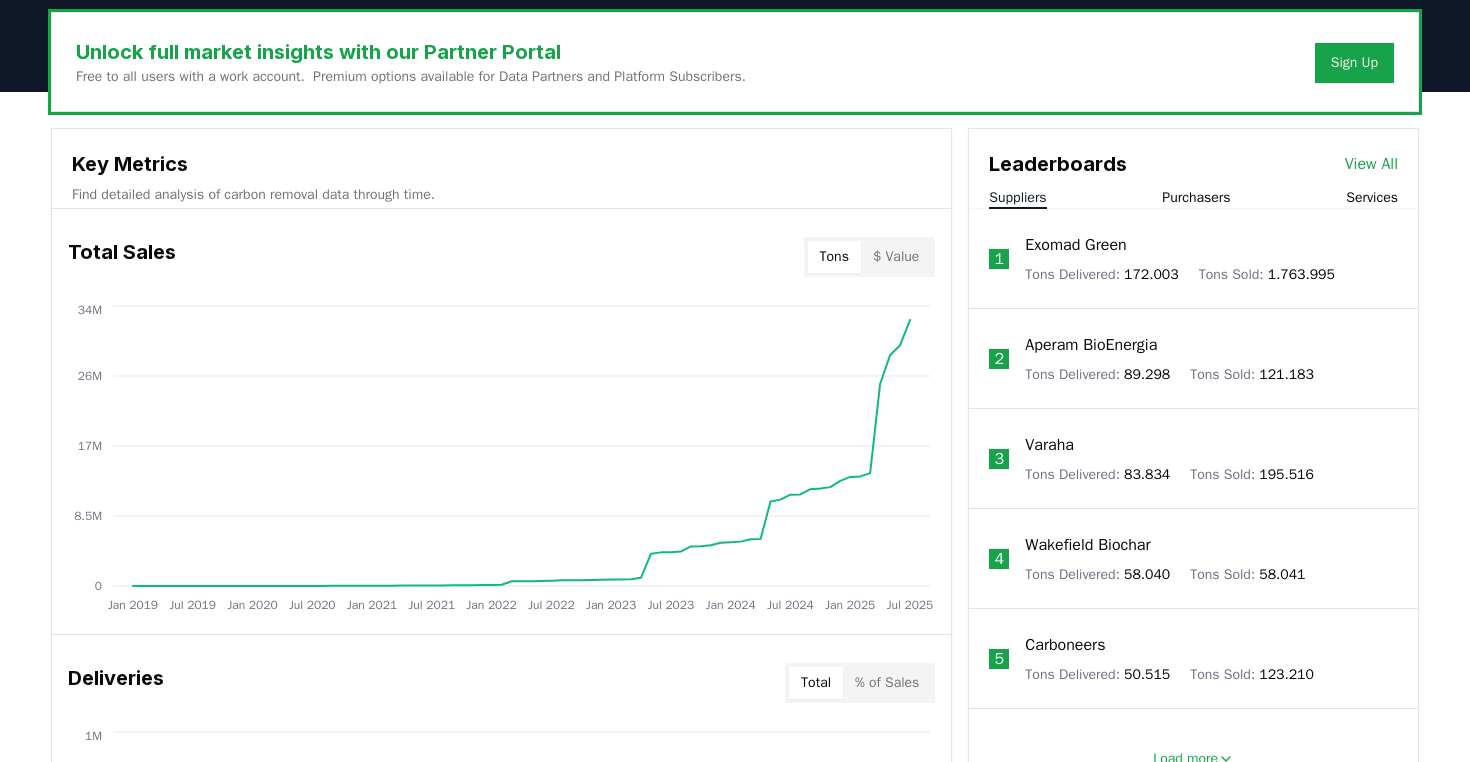 click on "Tons" at bounding box center [834, 257] 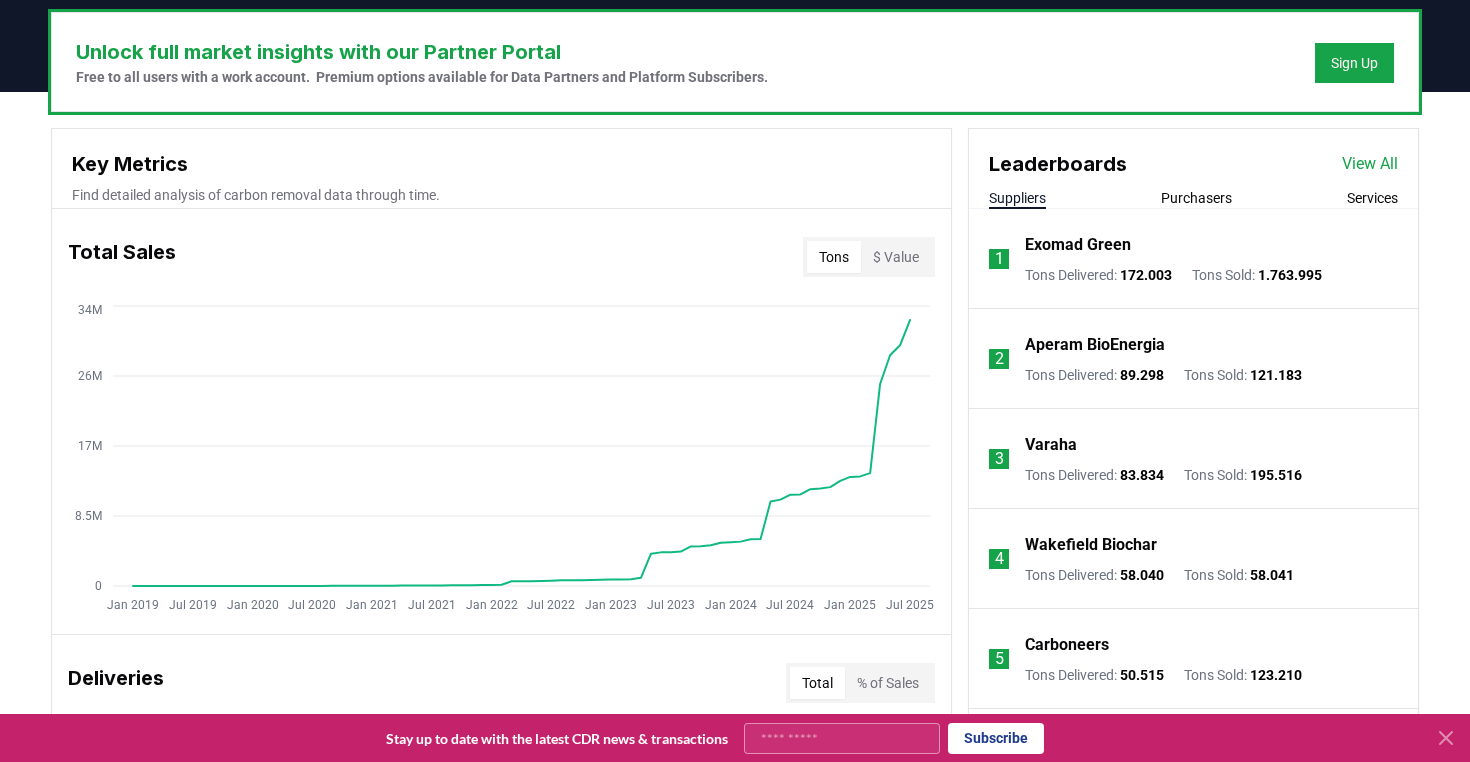 click on "$ Value" at bounding box center [896, 257] 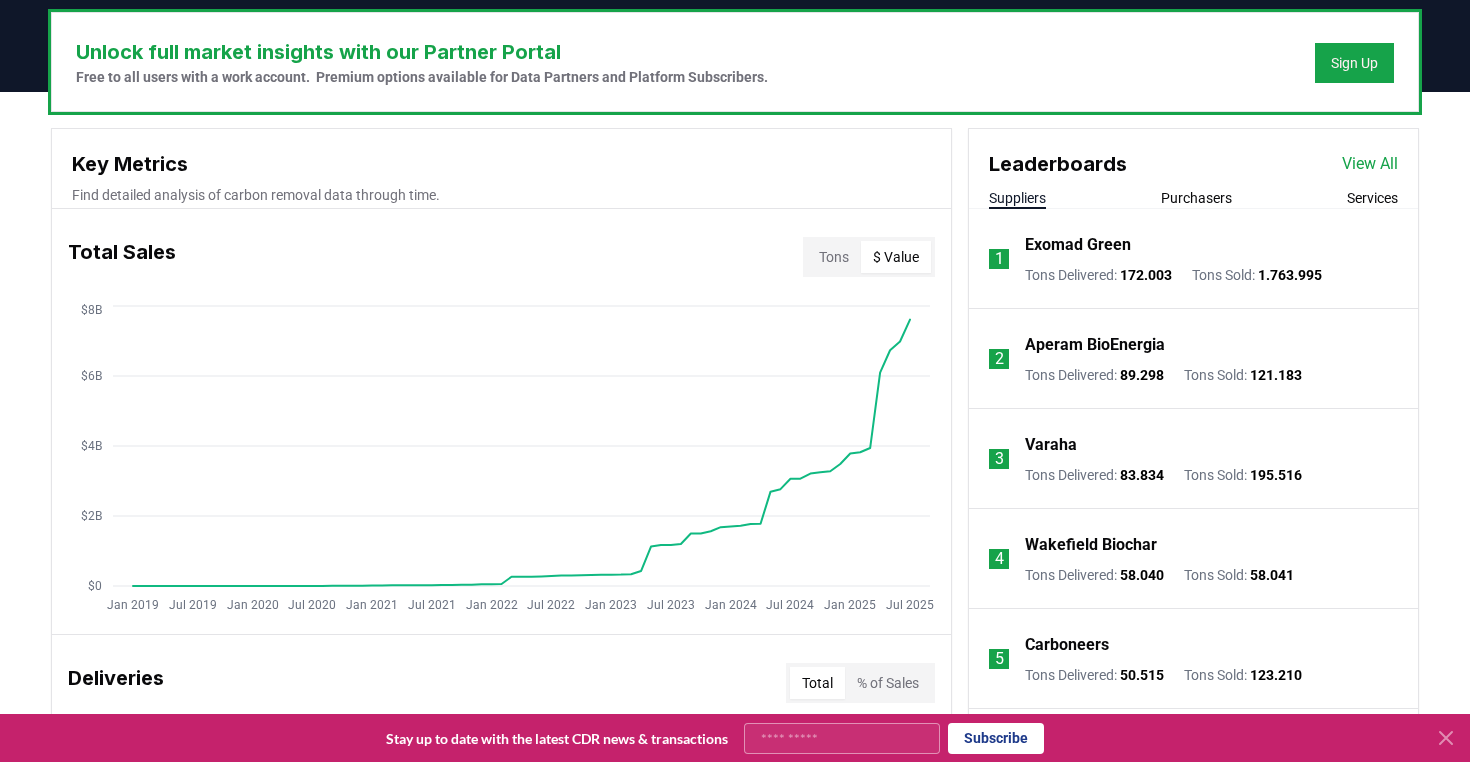 click on "Tons" at bounding box center (834, 257) 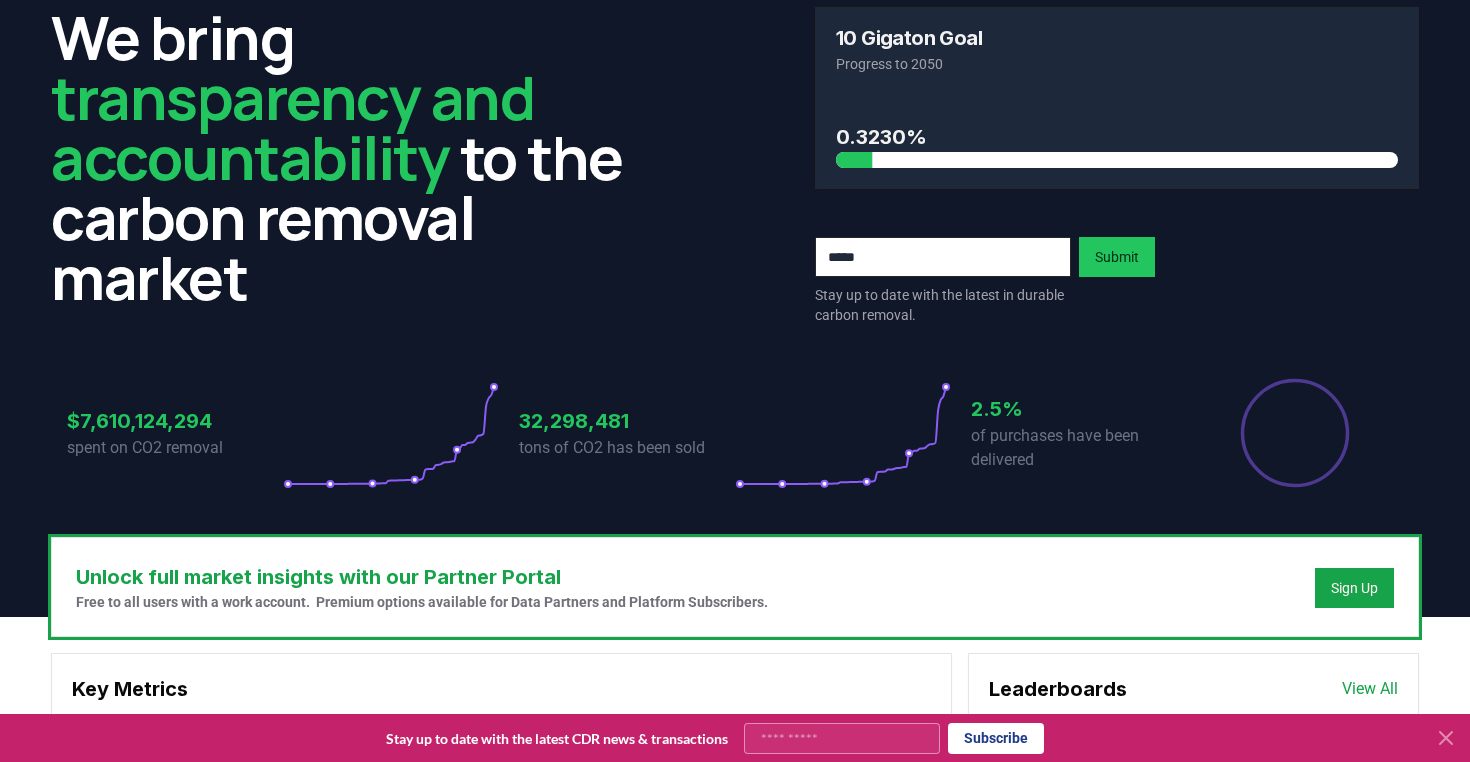 scroll, scrollTop: 0, scrollLeft: 0, axis: both 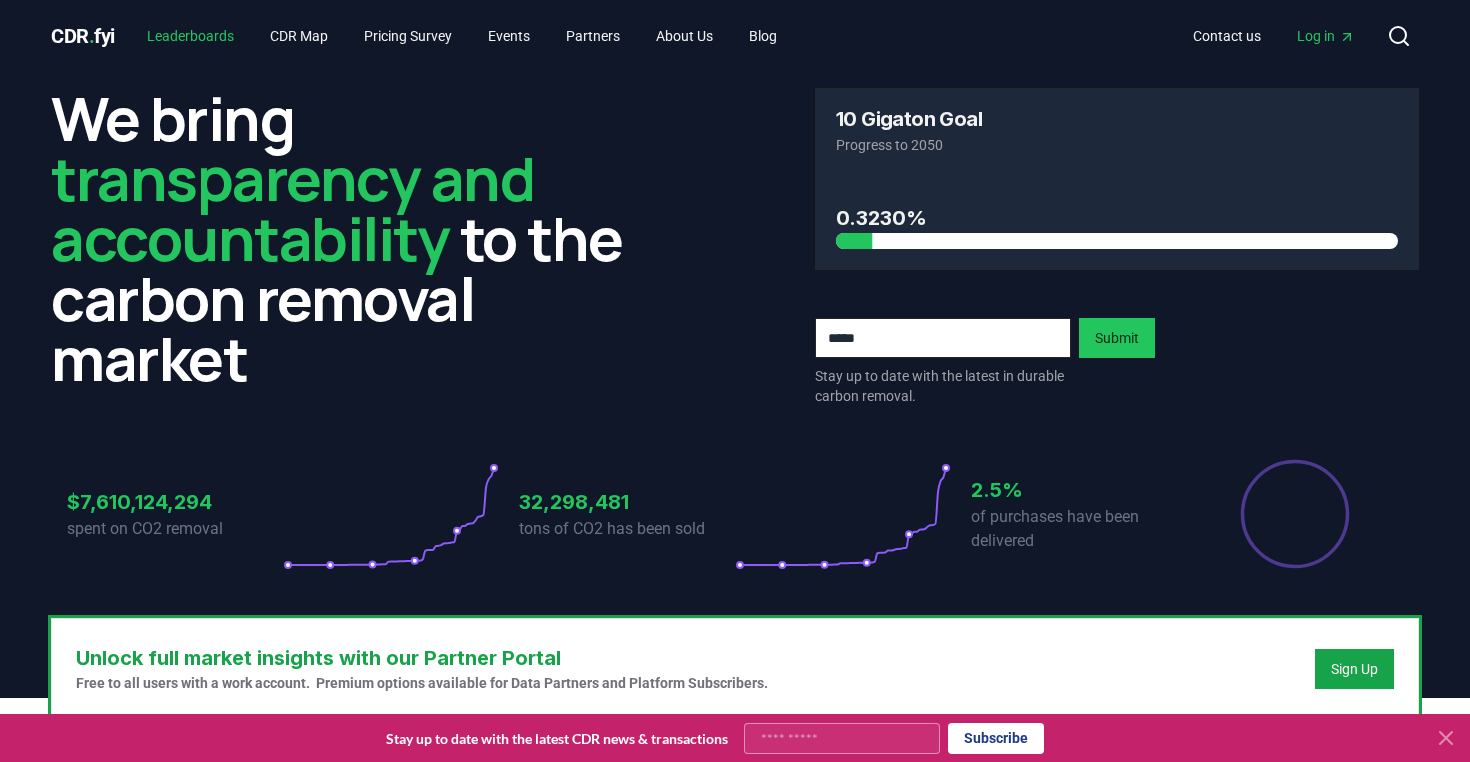 click on "Leaderboards" at bounding box center [190, 36] 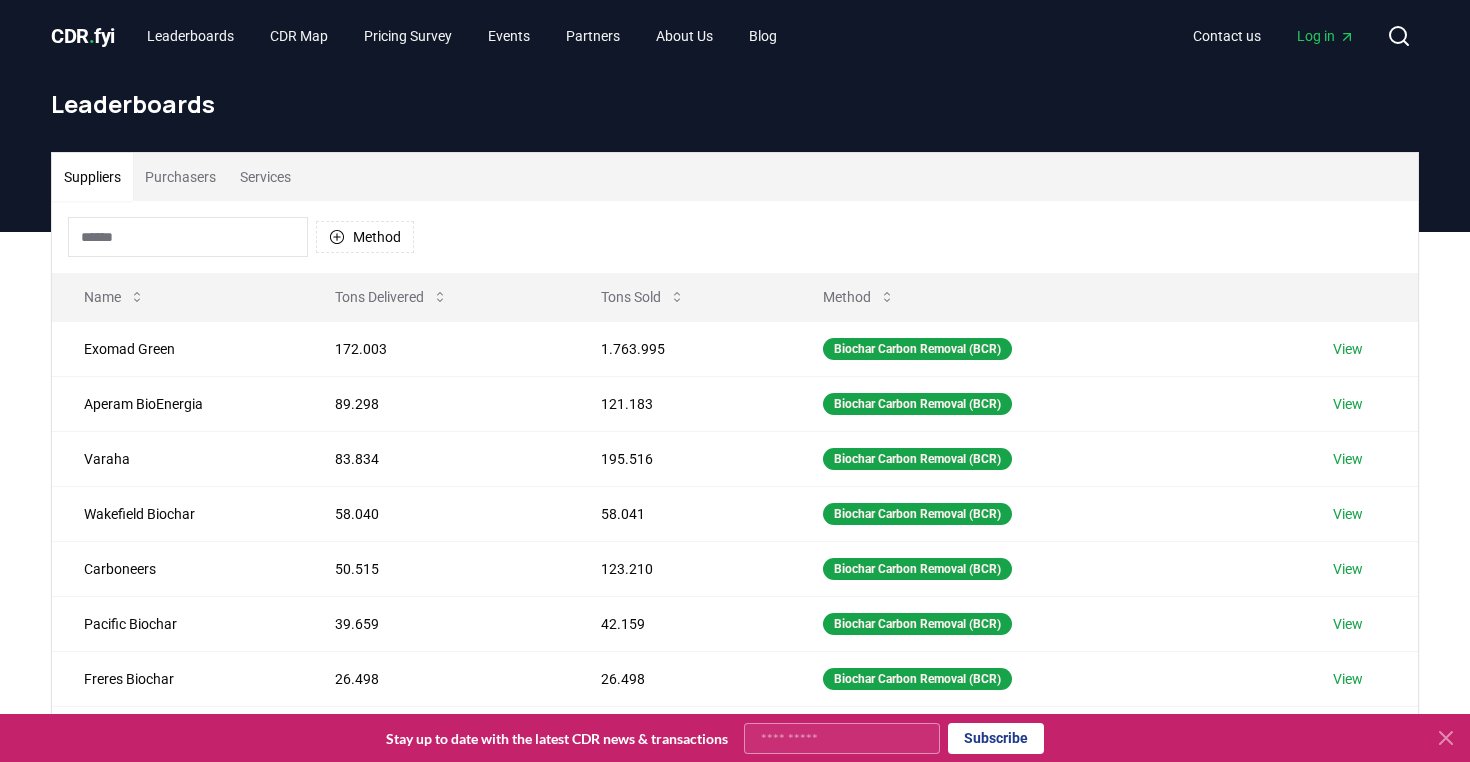 click on "Purchasers" at bounding box center (180, 177) 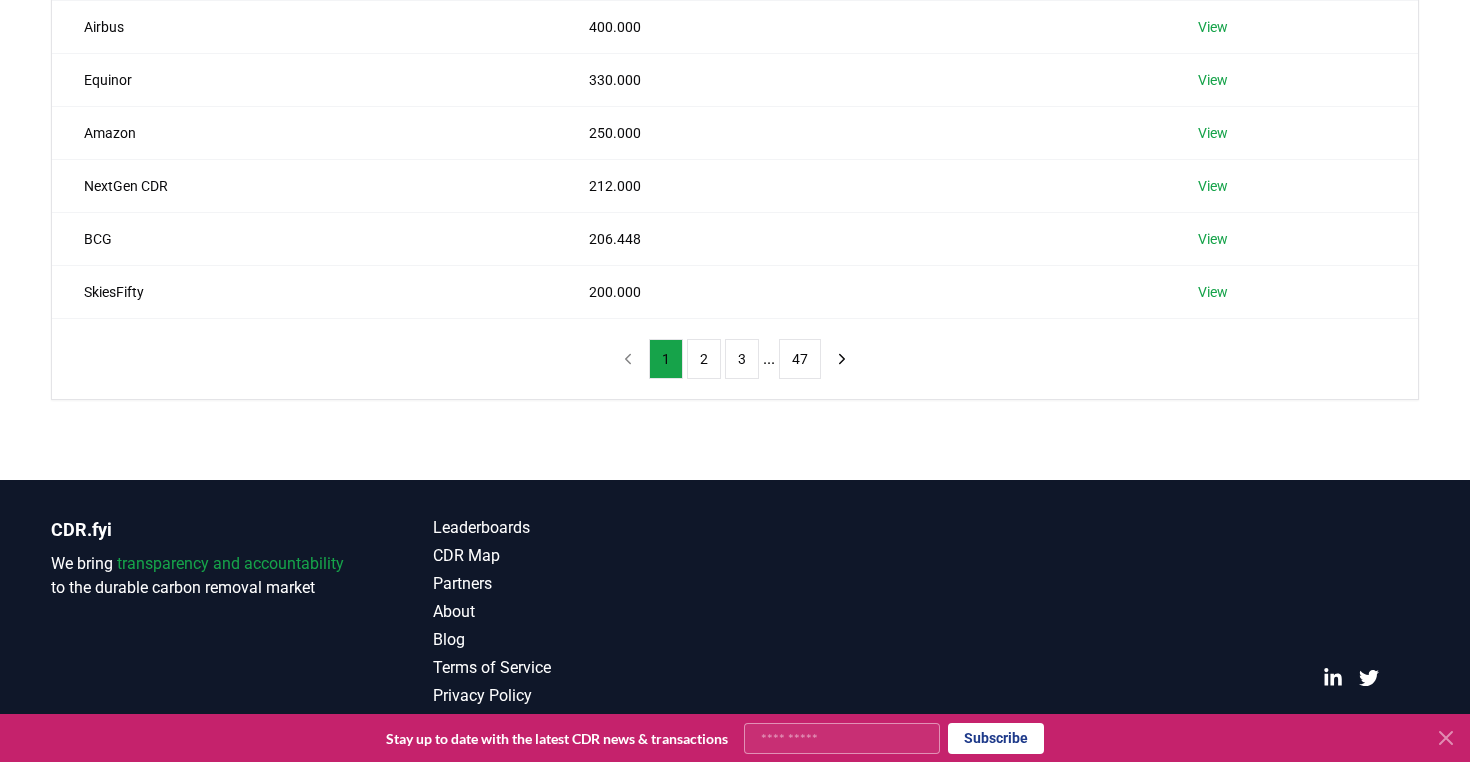 scroll, scrollTop: 535, scrollLeft: 0, axis: vertical 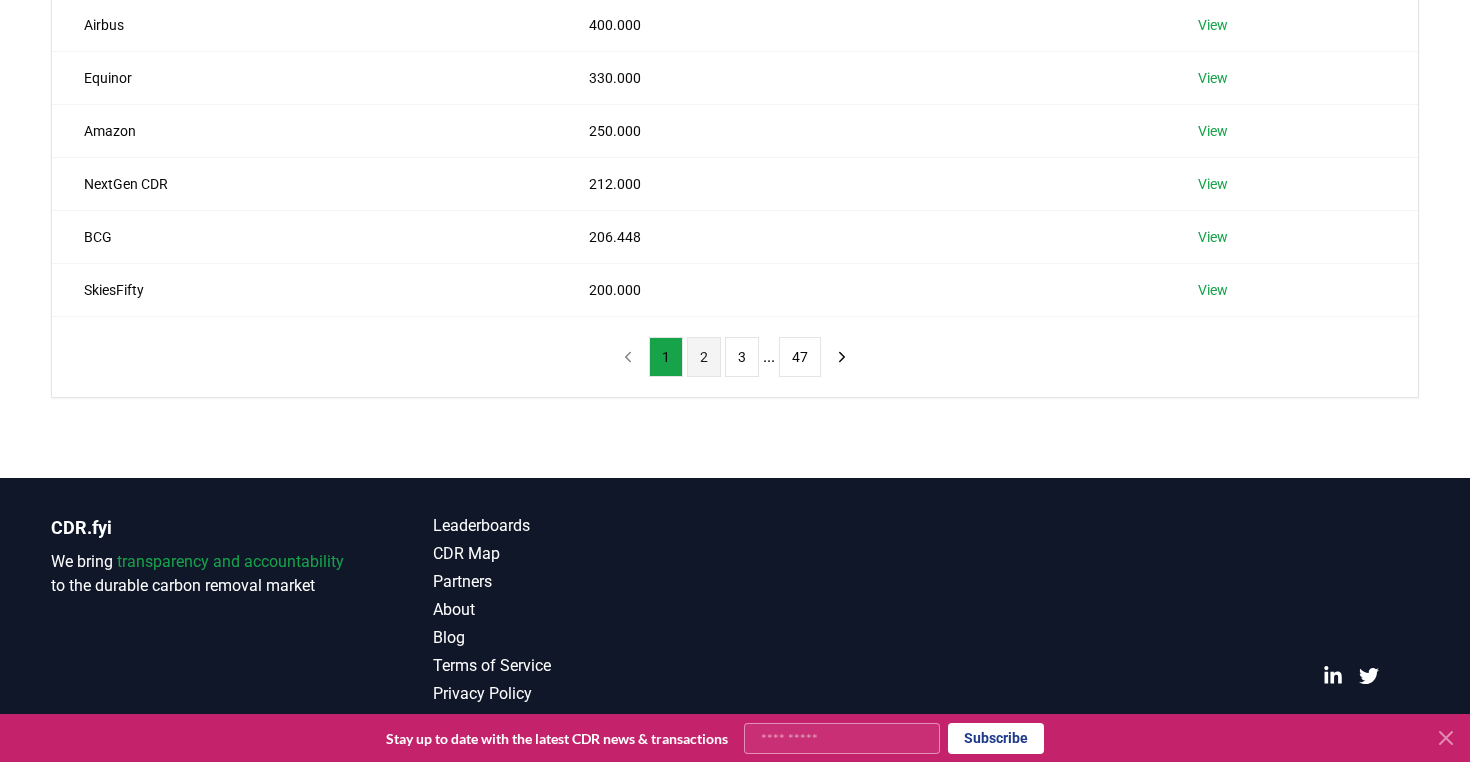 click on "2" at bounding box center [704, 357] 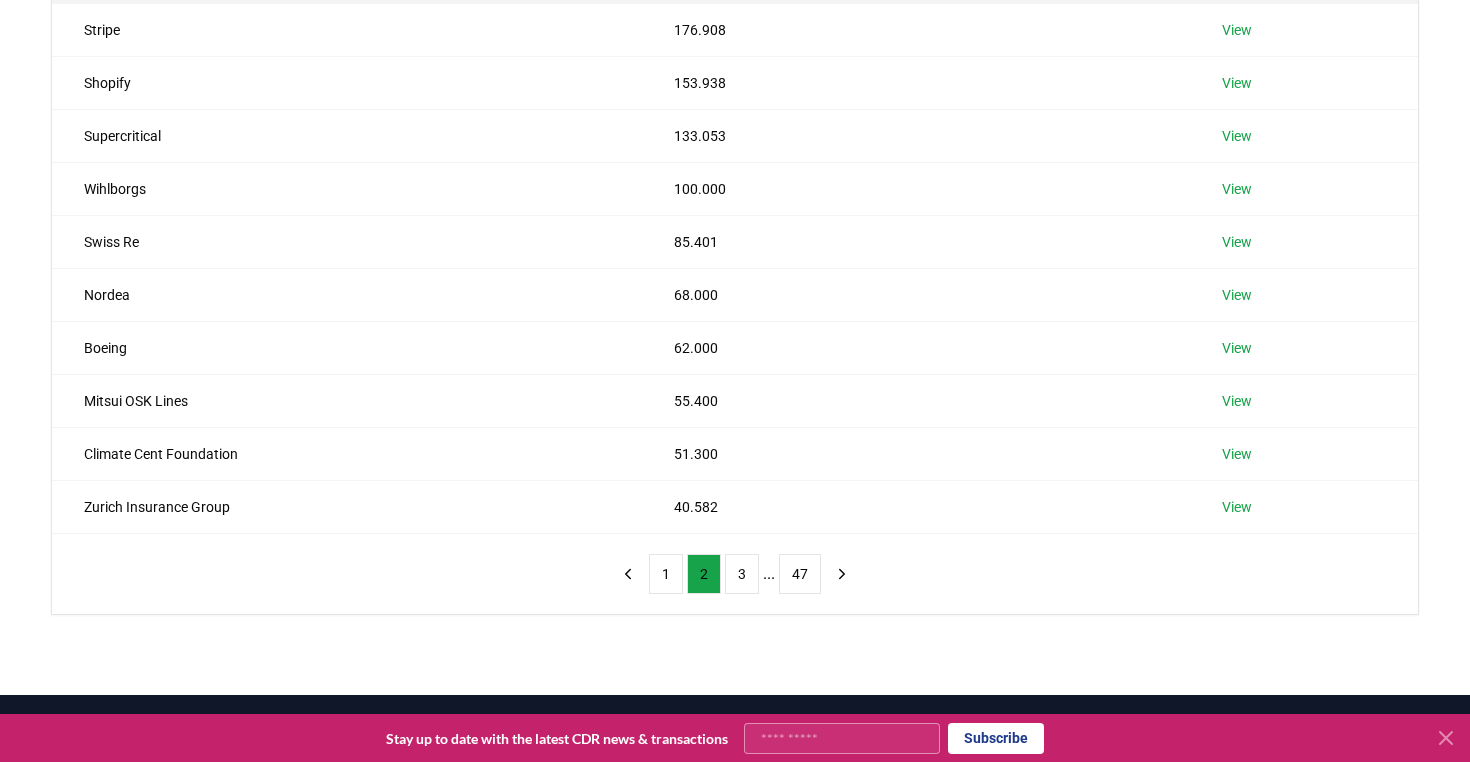 scroll, scrollTop: 321, scrollLeft: 0, axis: vertical 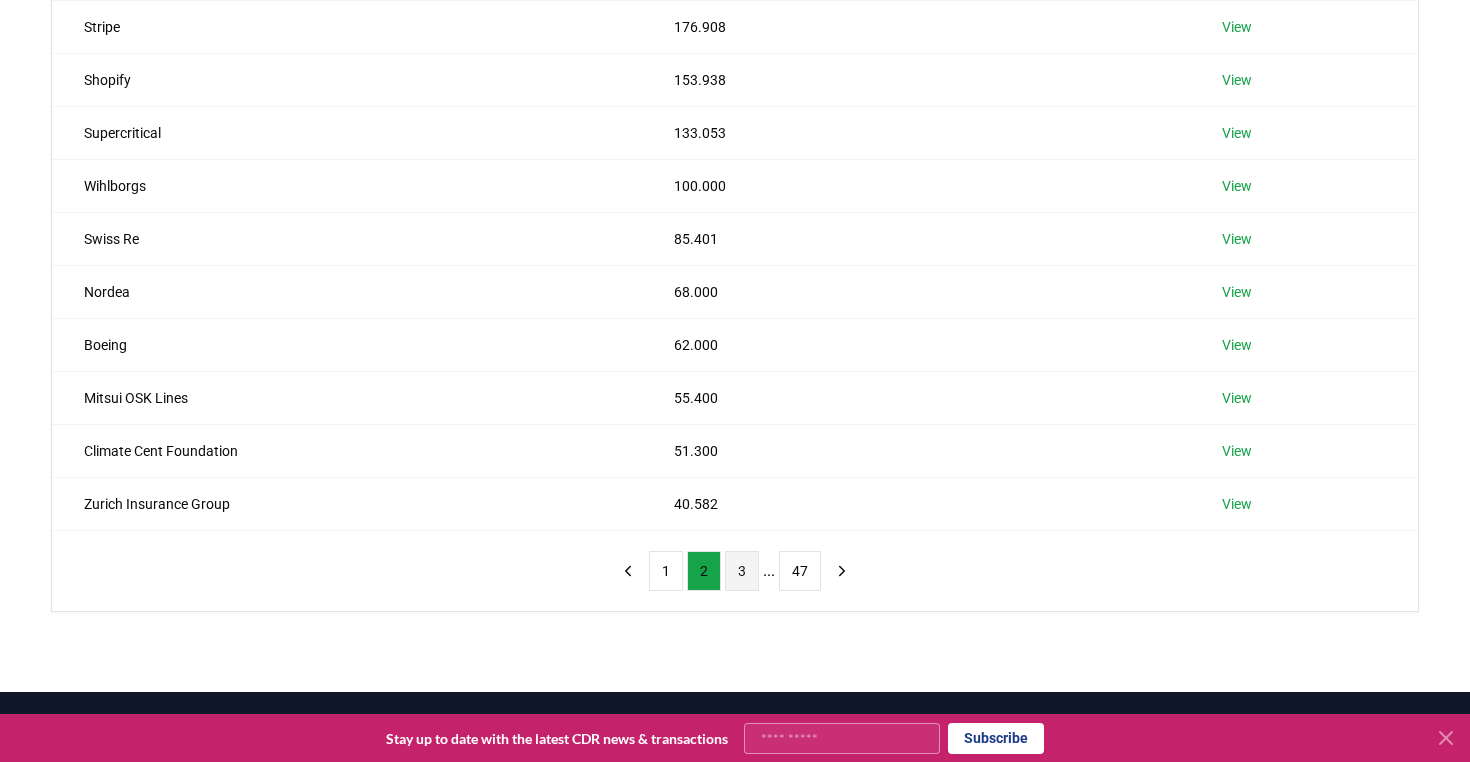 click on "3" at bounding box center (742, 571) 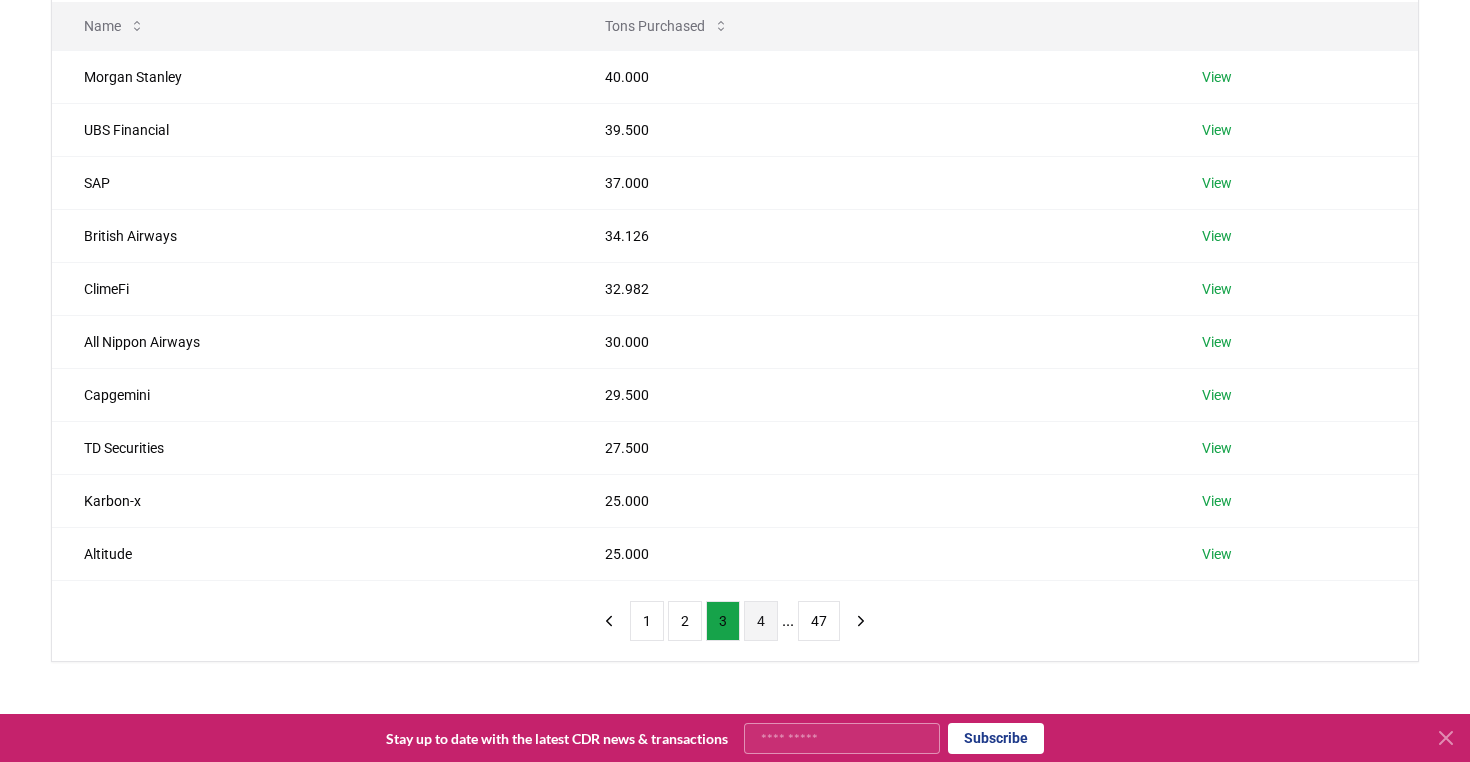 scroll, scrollTop: 276, scrollLeft: 0, axis: vertical 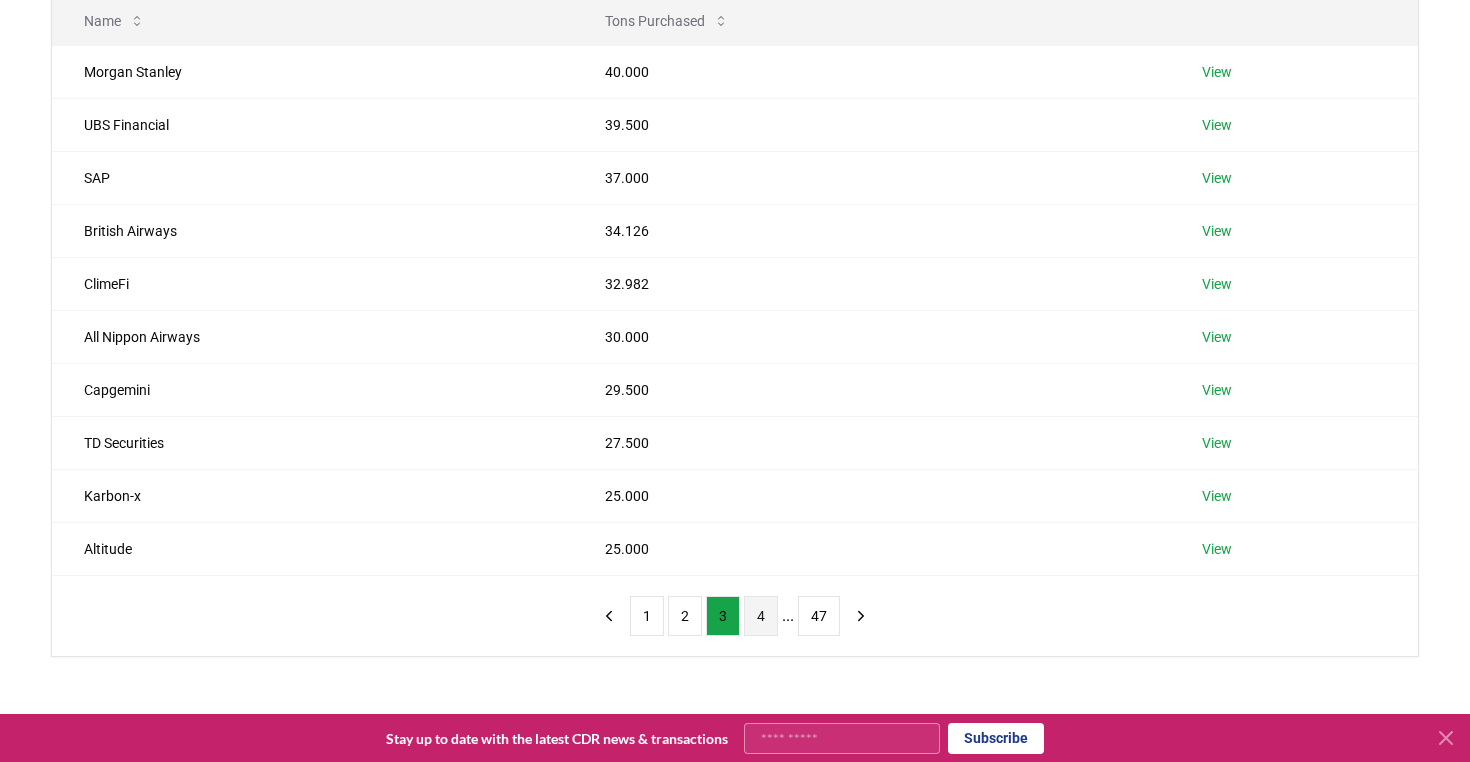 click on "4" at bounding box center [761, 616] 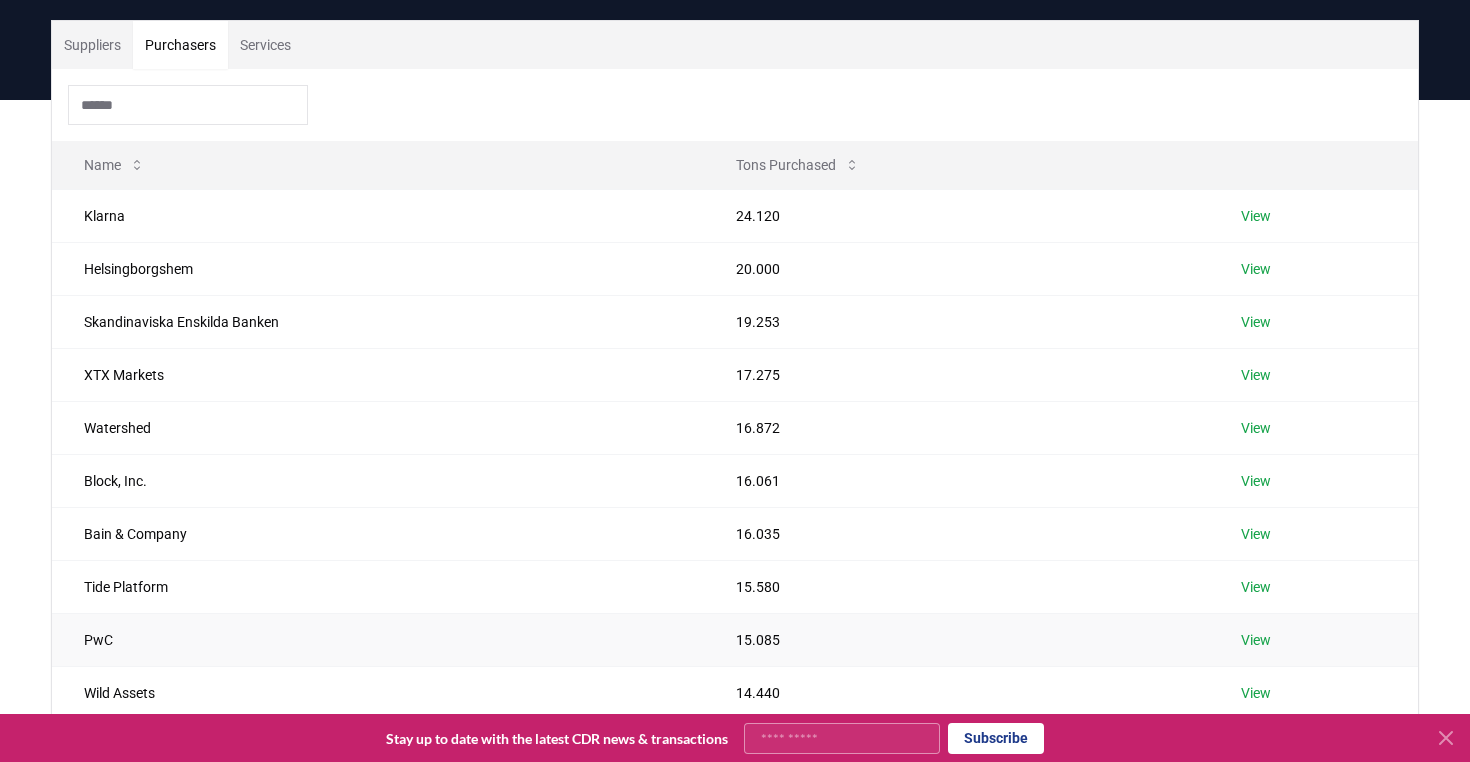 scroll, scrollTop: 0, scrollLeft: 0, axis: both 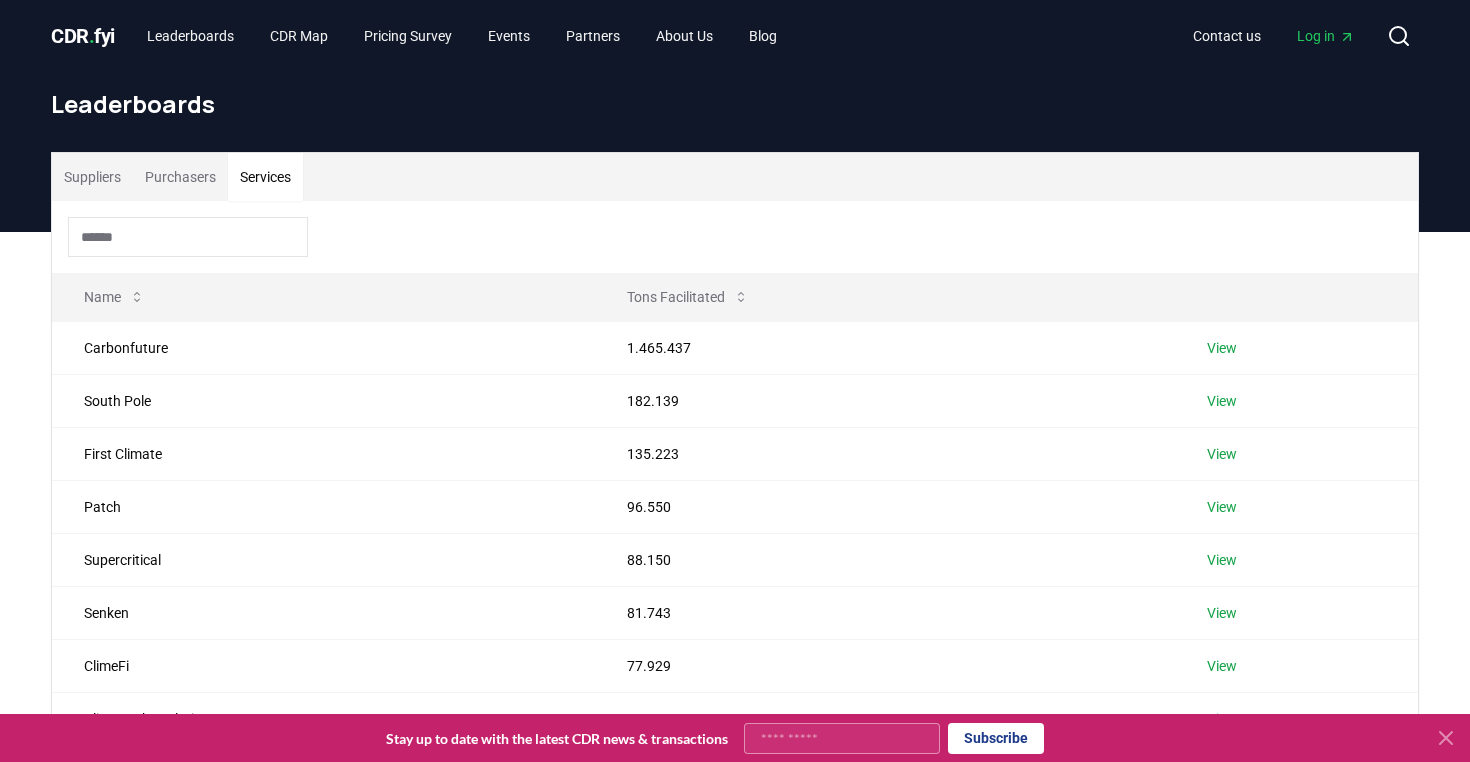 click on "Services" at bounding box center (265, 177) 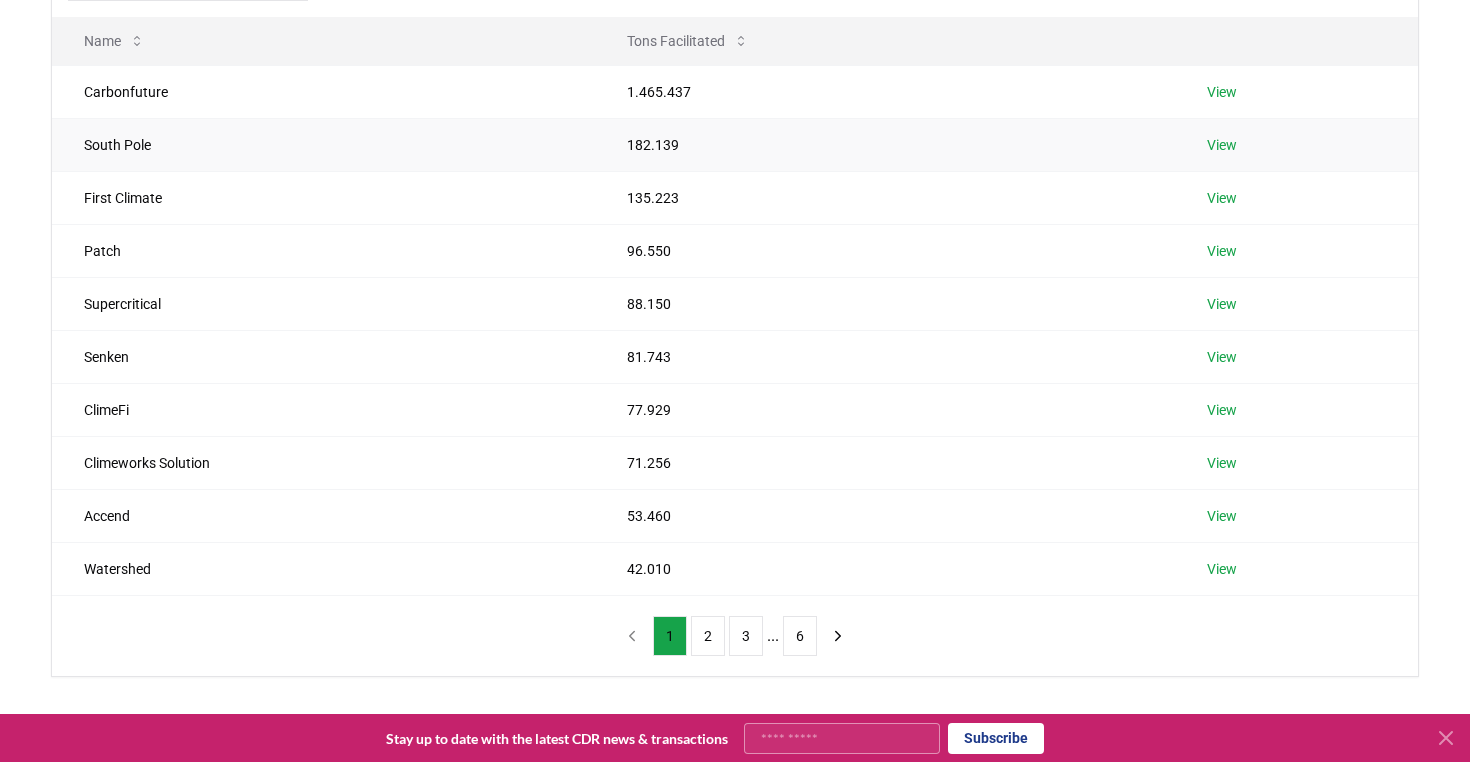 scroll, scrollTop: 257, scrollLeft: 0, axis: vertical 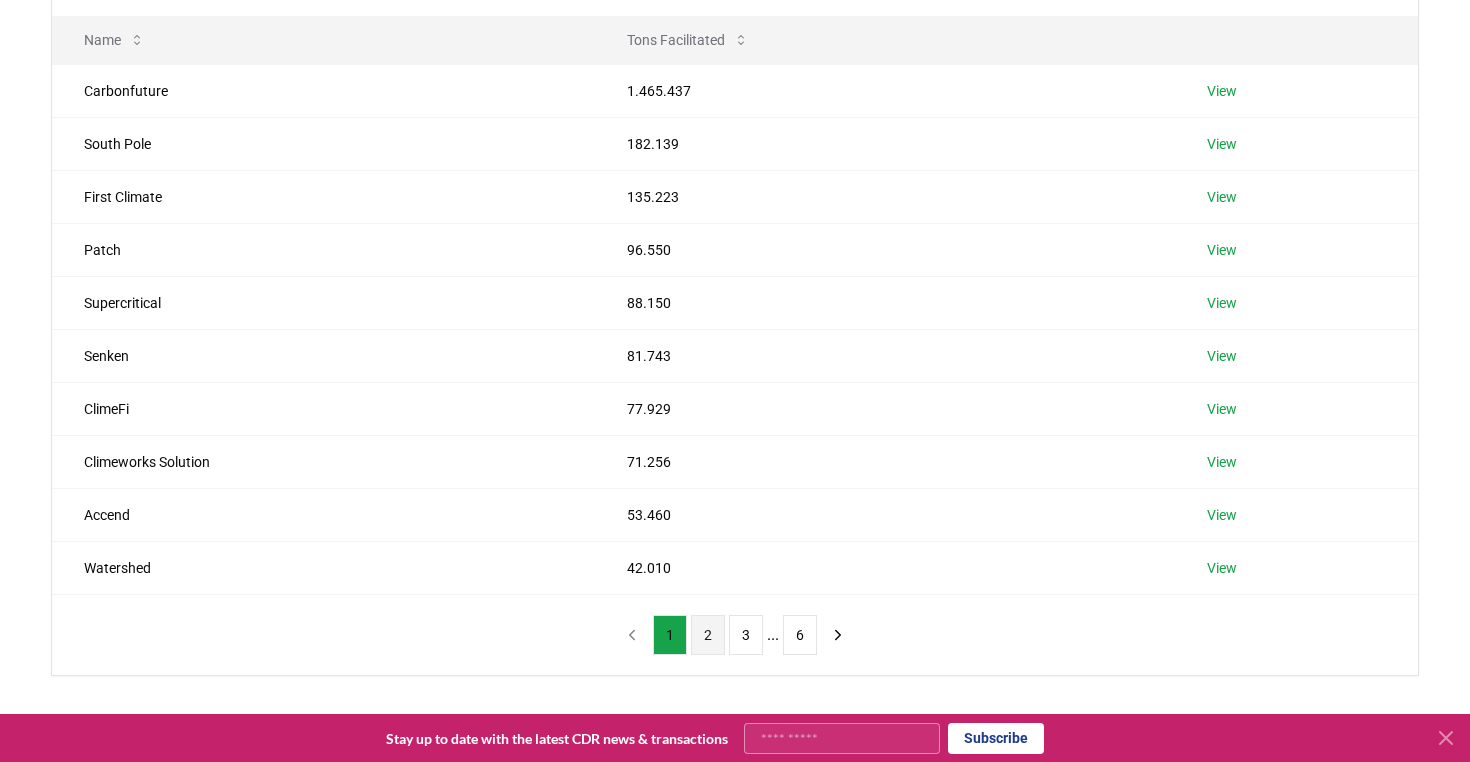 click on "2" at bounding box center (708, 635) 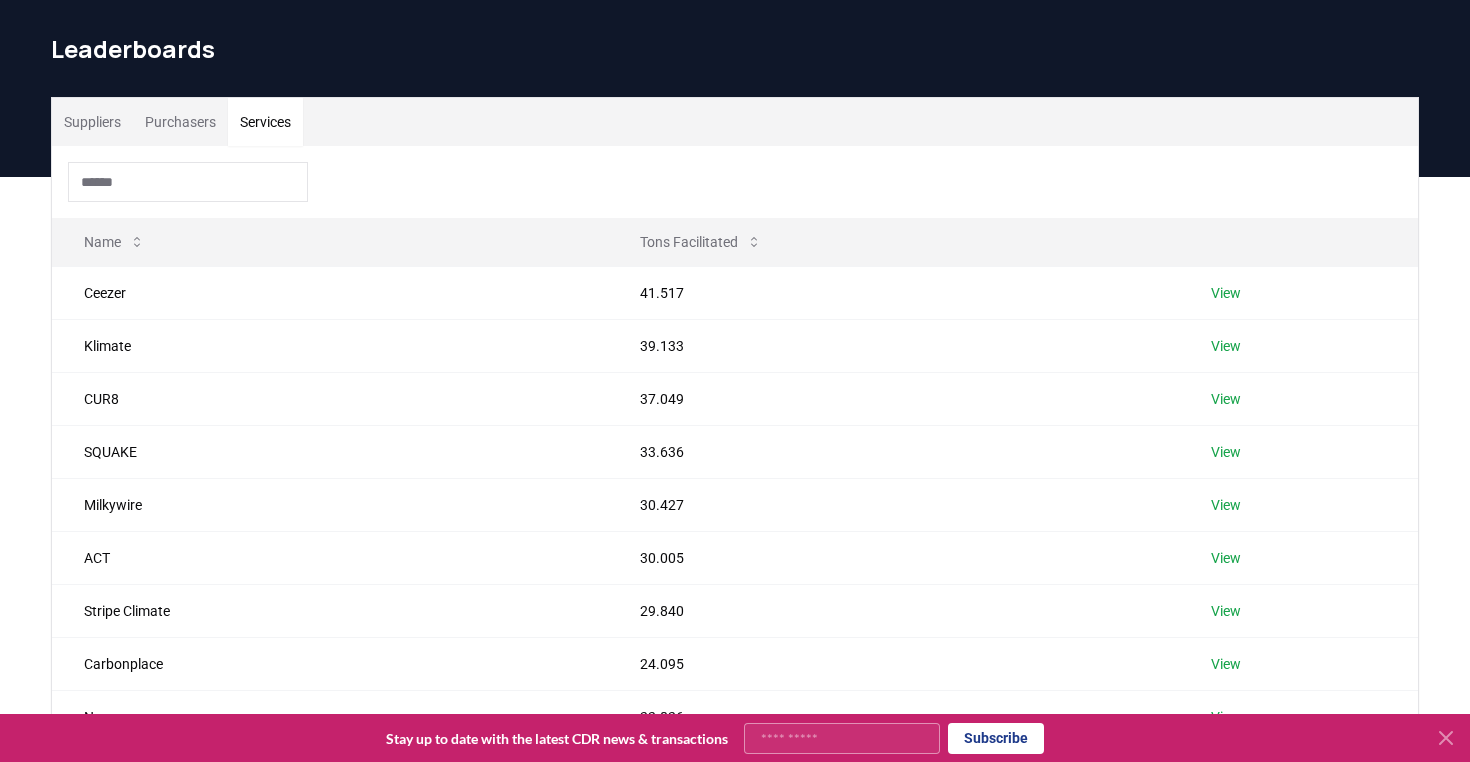 scroll, scrollTop: 0, scrollLeft: 0, axis: both 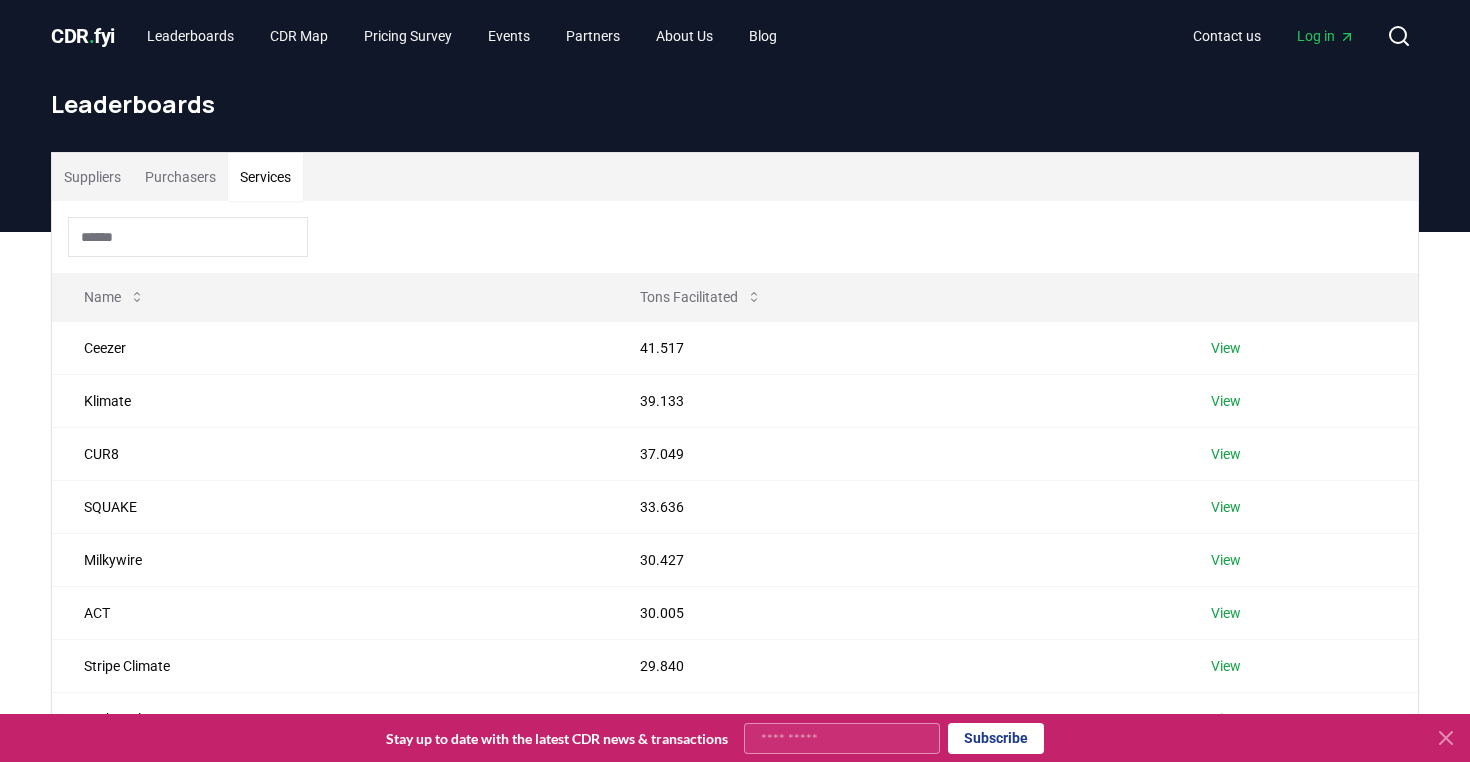 click on "Suppliers" at bounding box center [92, 177] 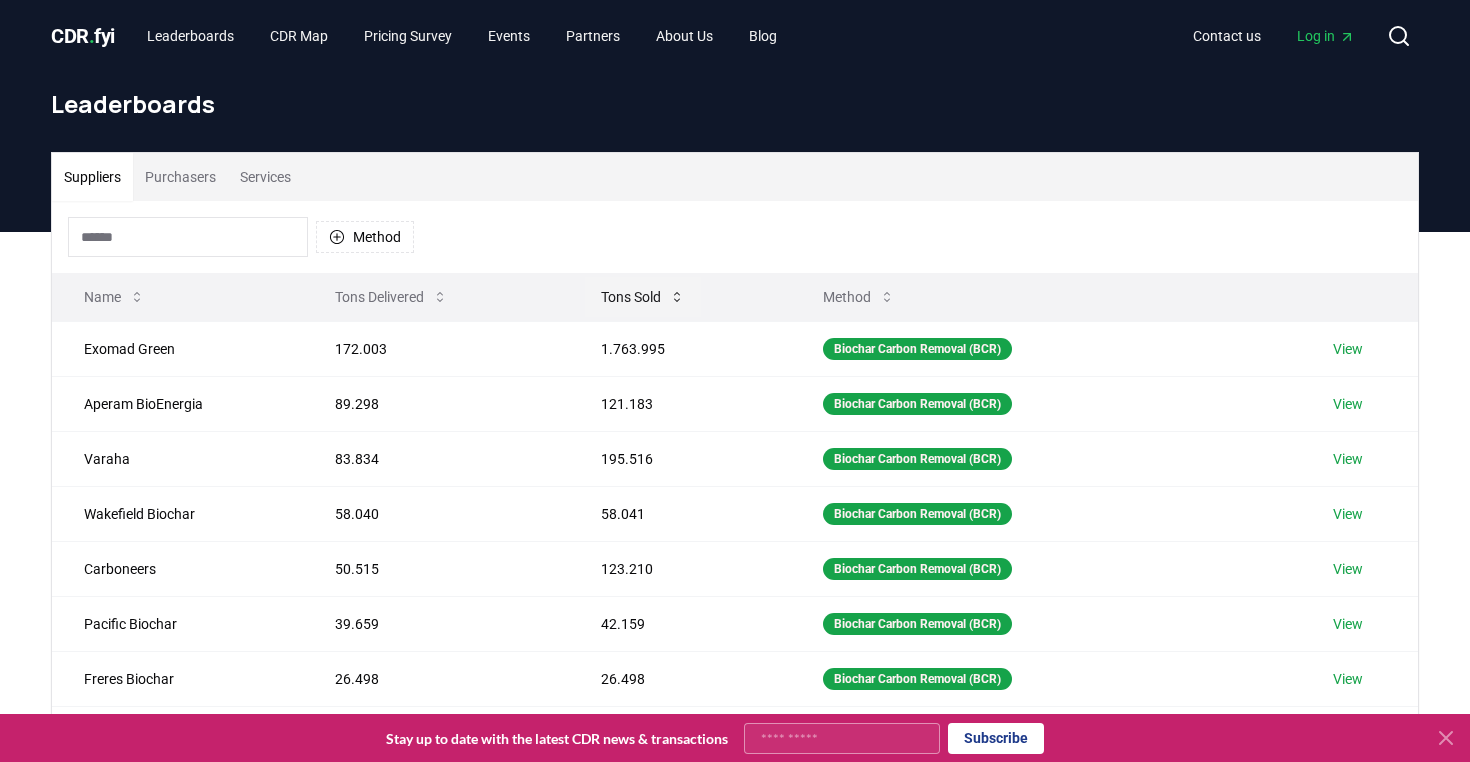 click on "Tons Sold" at bounding box center [643, 297] 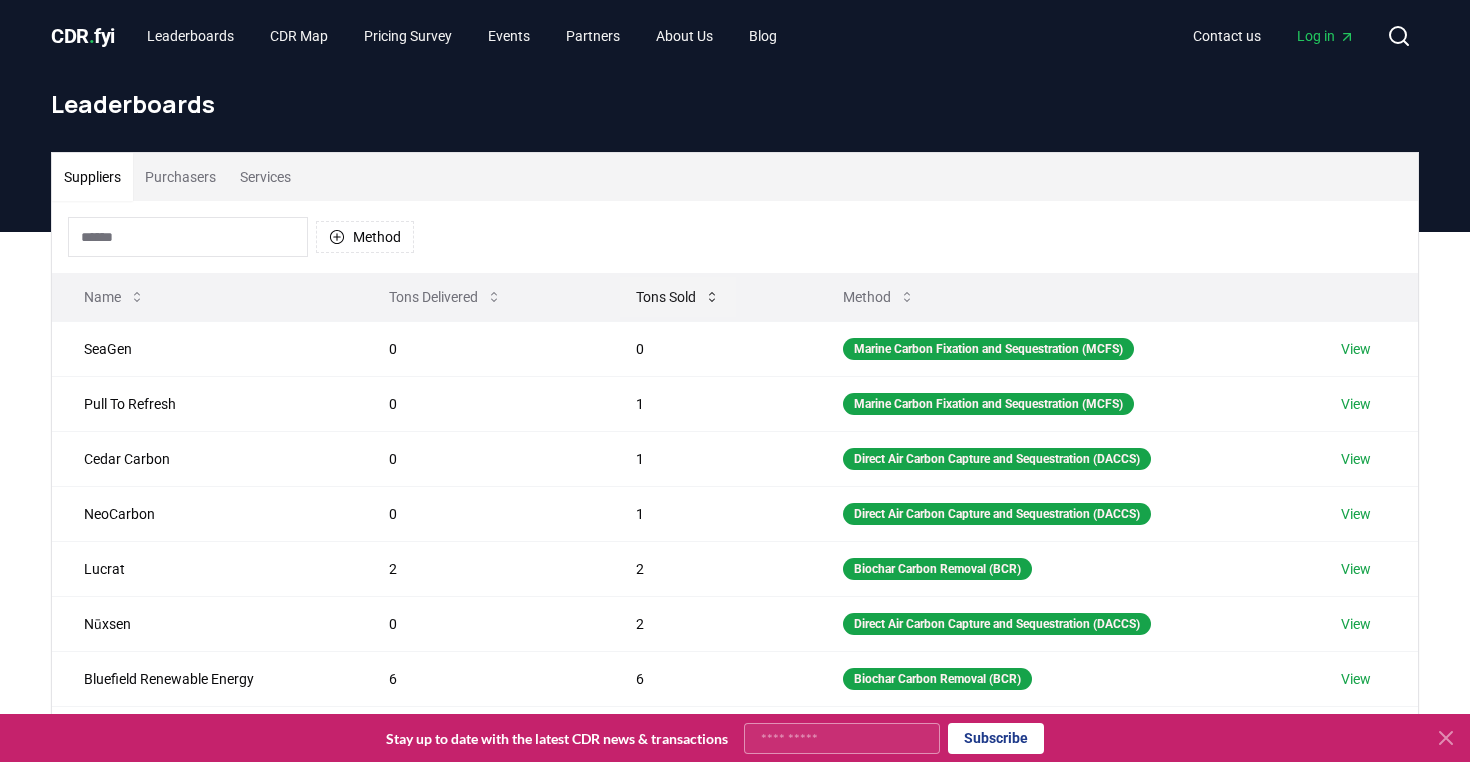 click on "Tons Sold" at bounding box center [678, 297] 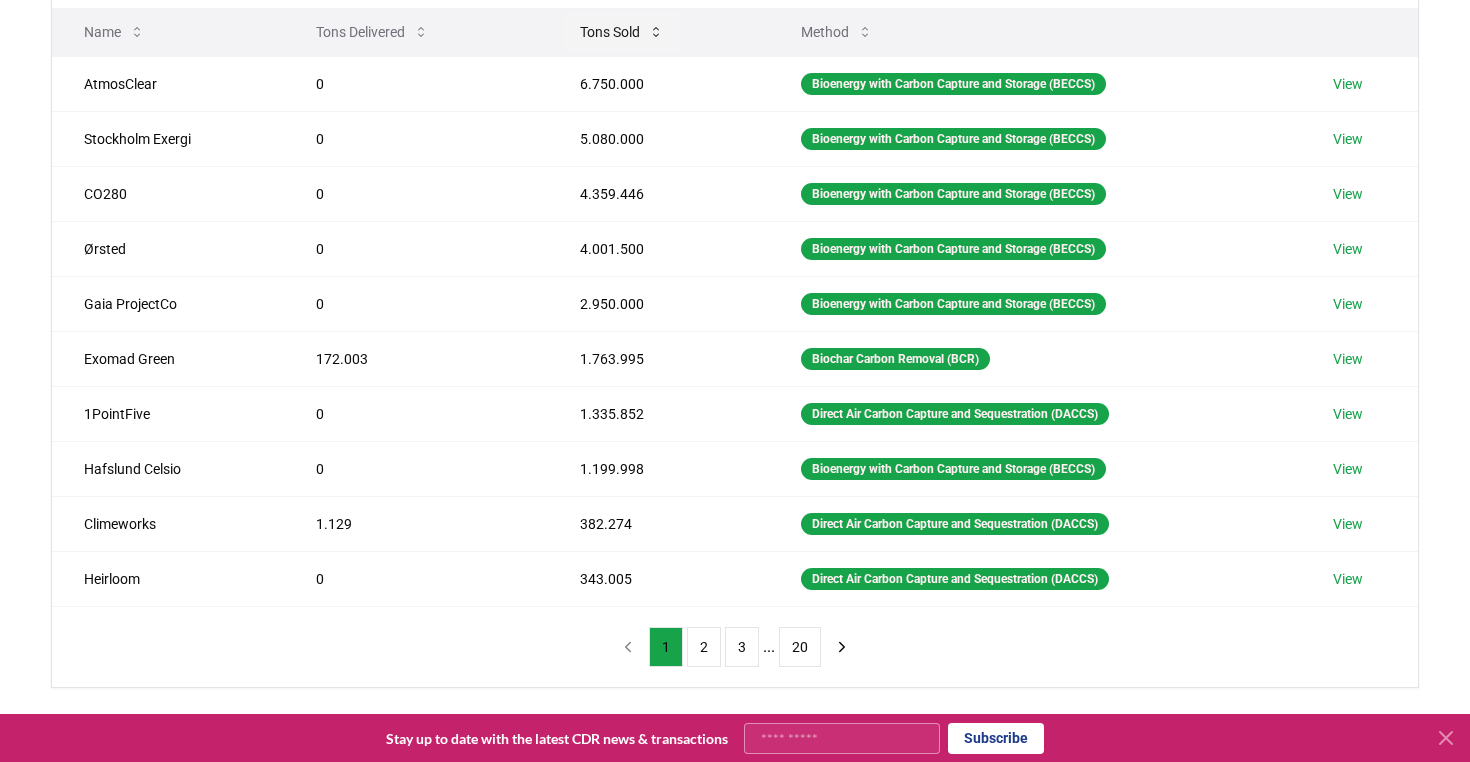 scroll, scrollTop: 282, scrollLeft: 0, axis: vertical 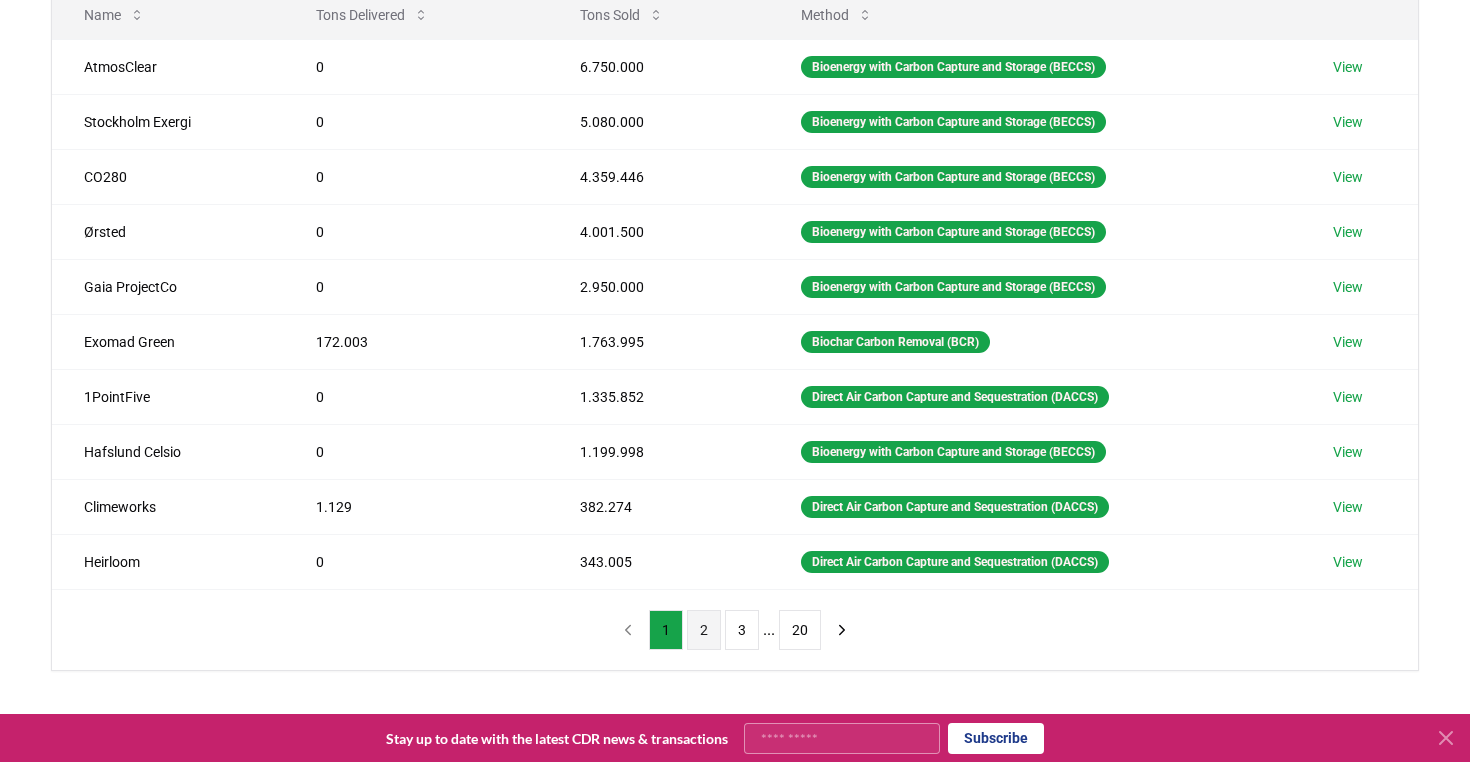 click on "2" at bounding box center [704, 630] 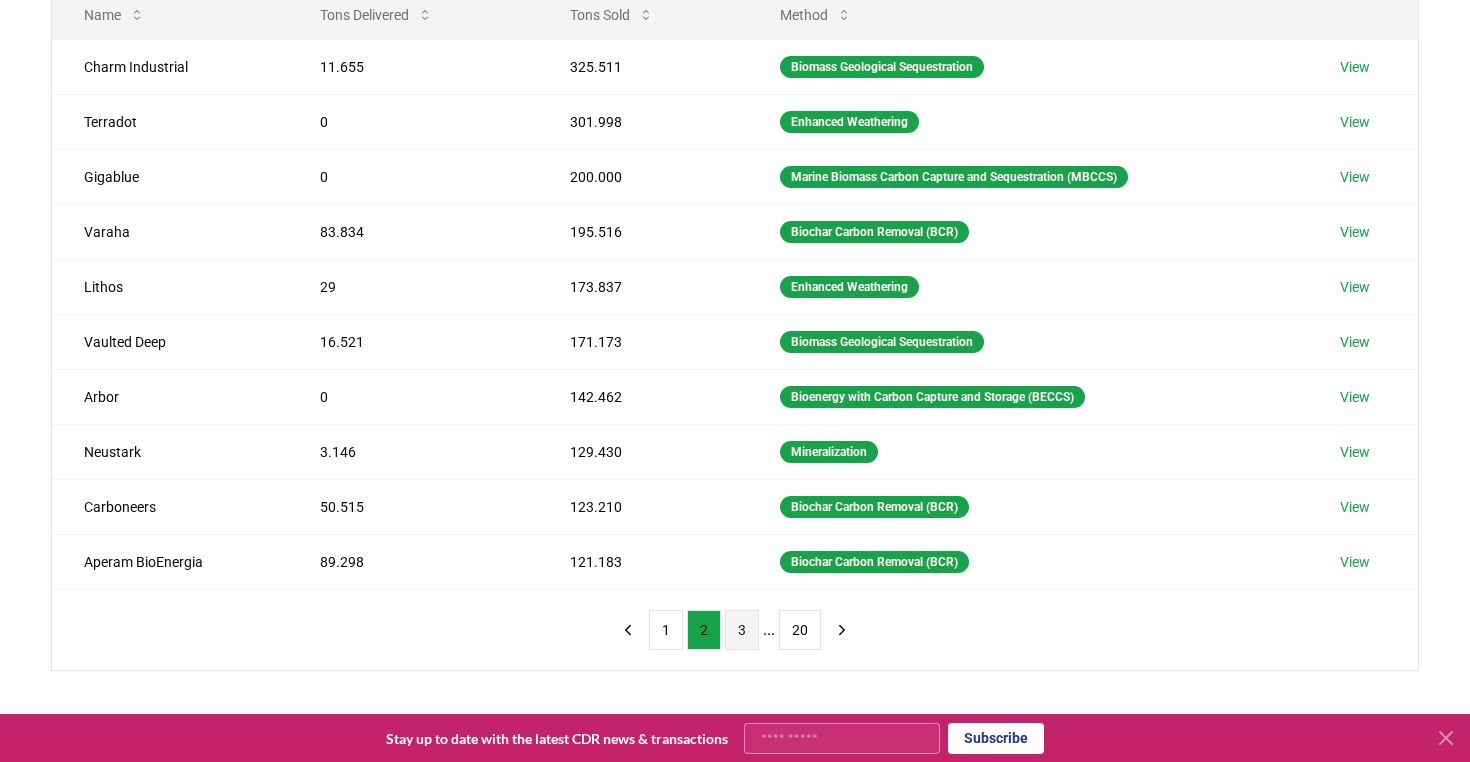 click on "3" at bounding box center (742, 630) 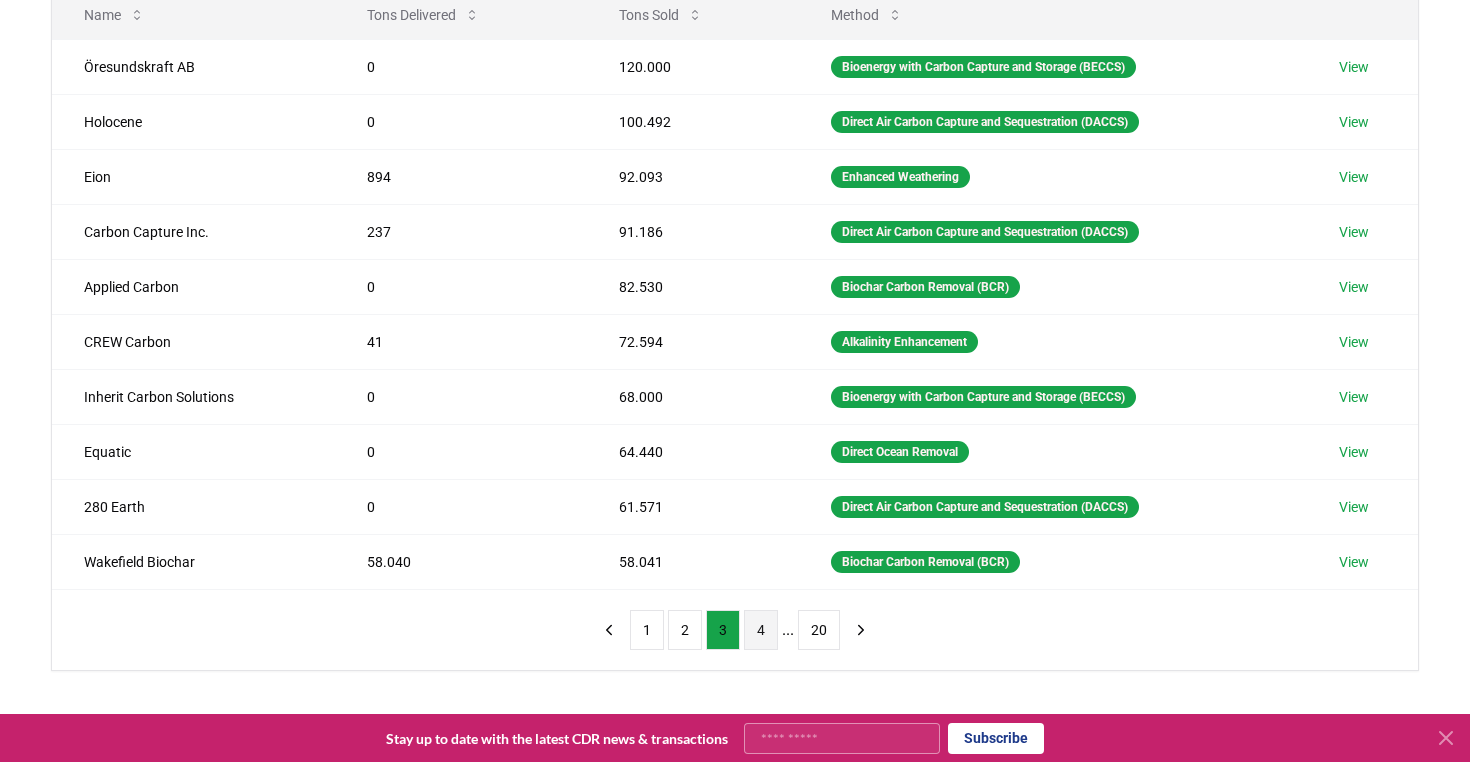 click on "4" at bounding box center (761, 630) 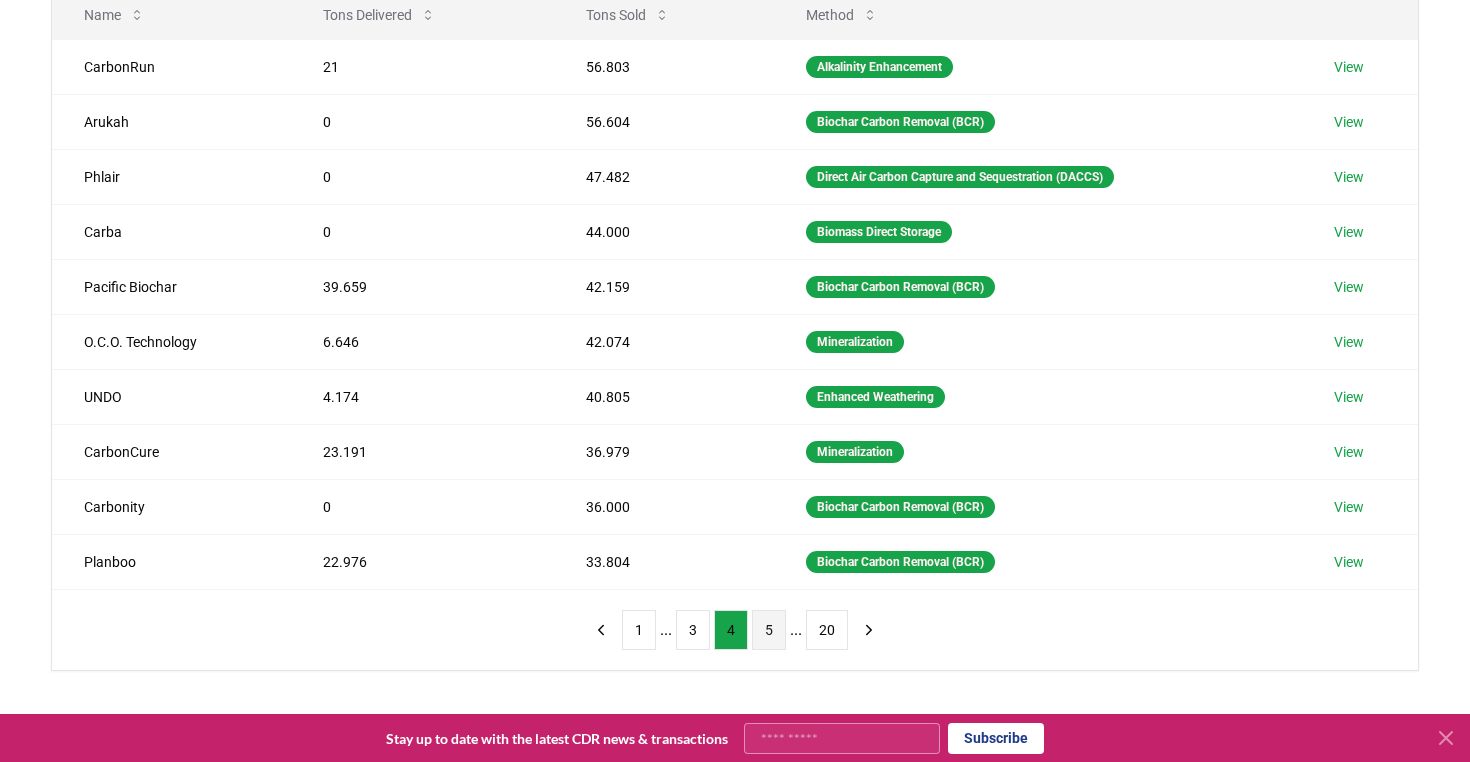 click on "5" at bounding box center [769, 630] 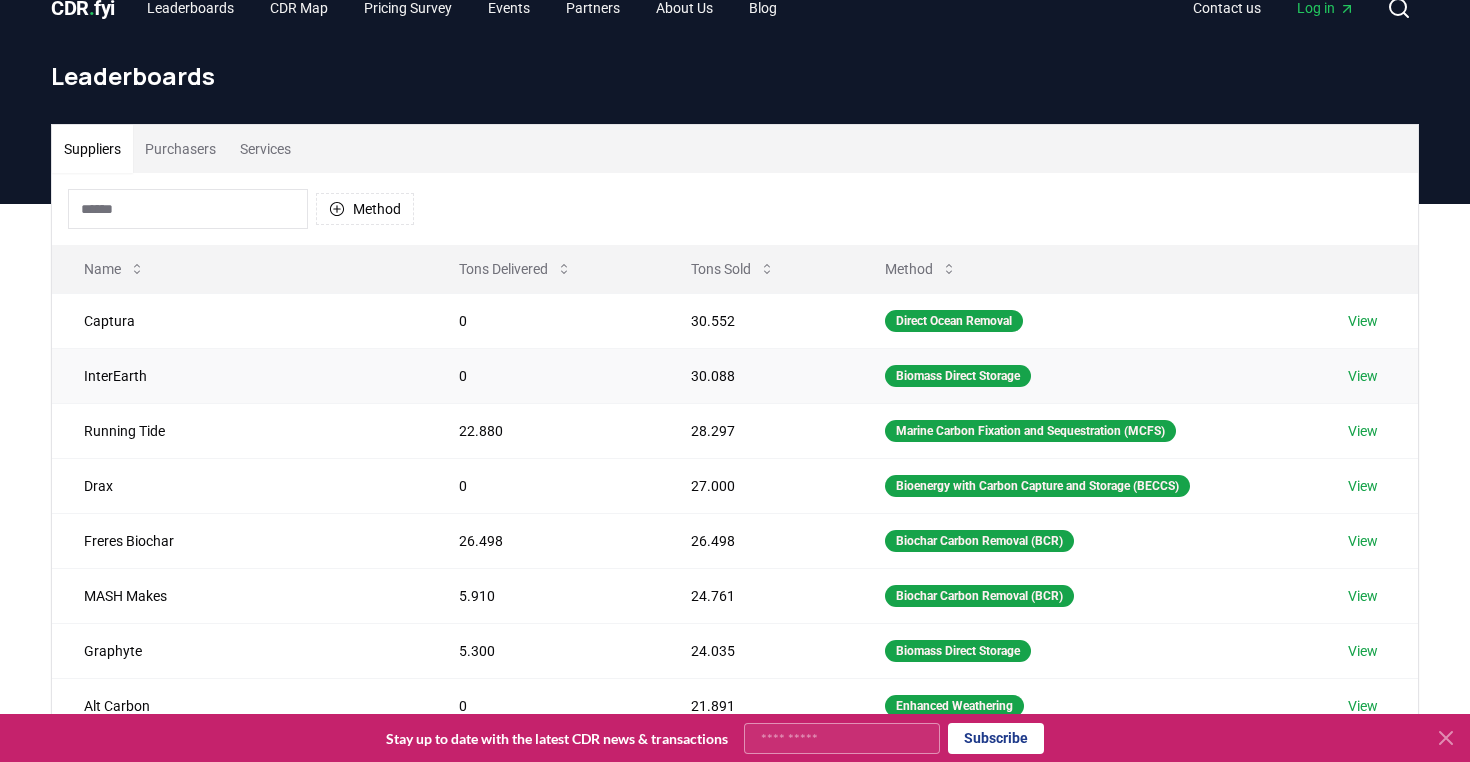 scroll, scrollTop: 0, scrollLeft: 0, axis: both 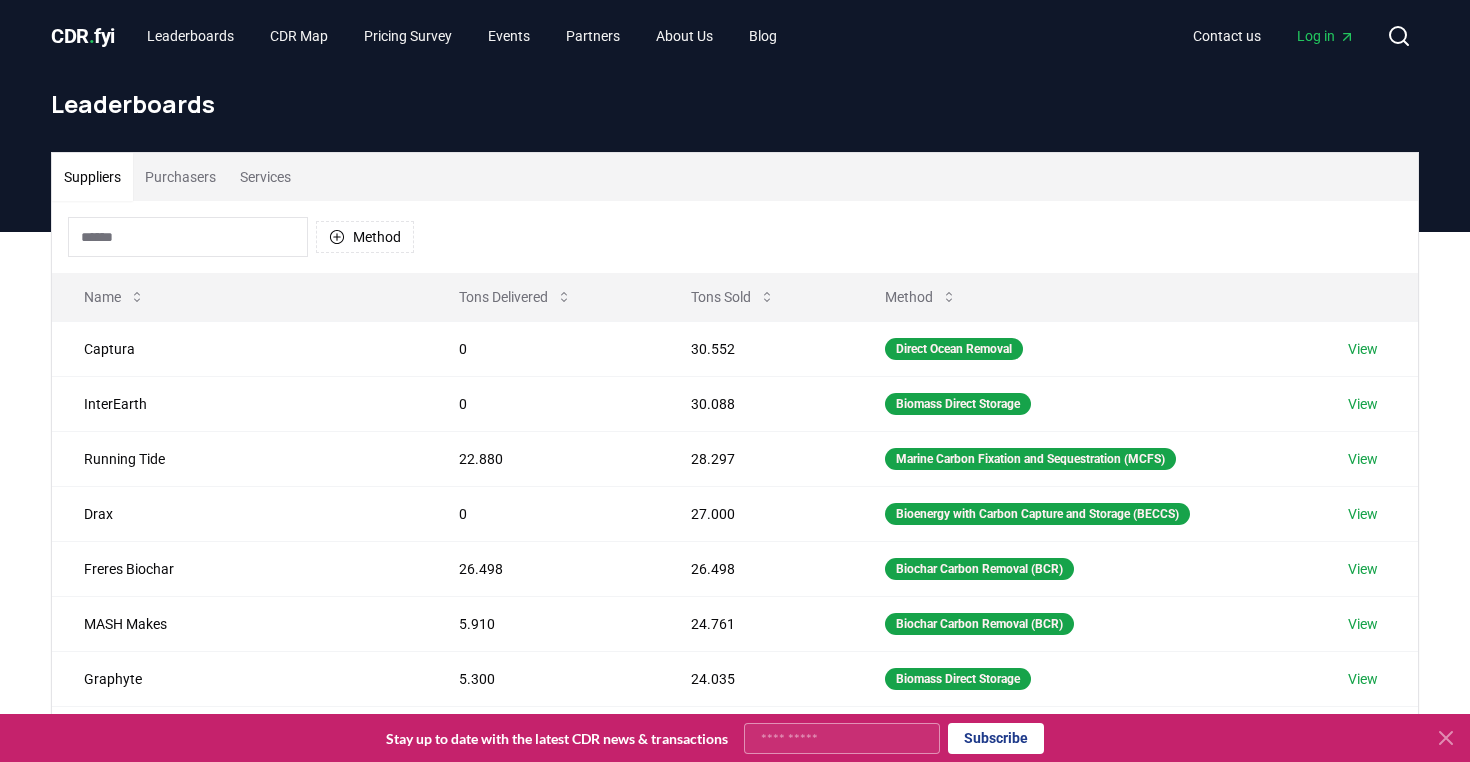 click on "Purchasers" at bounding box center [180, 177] 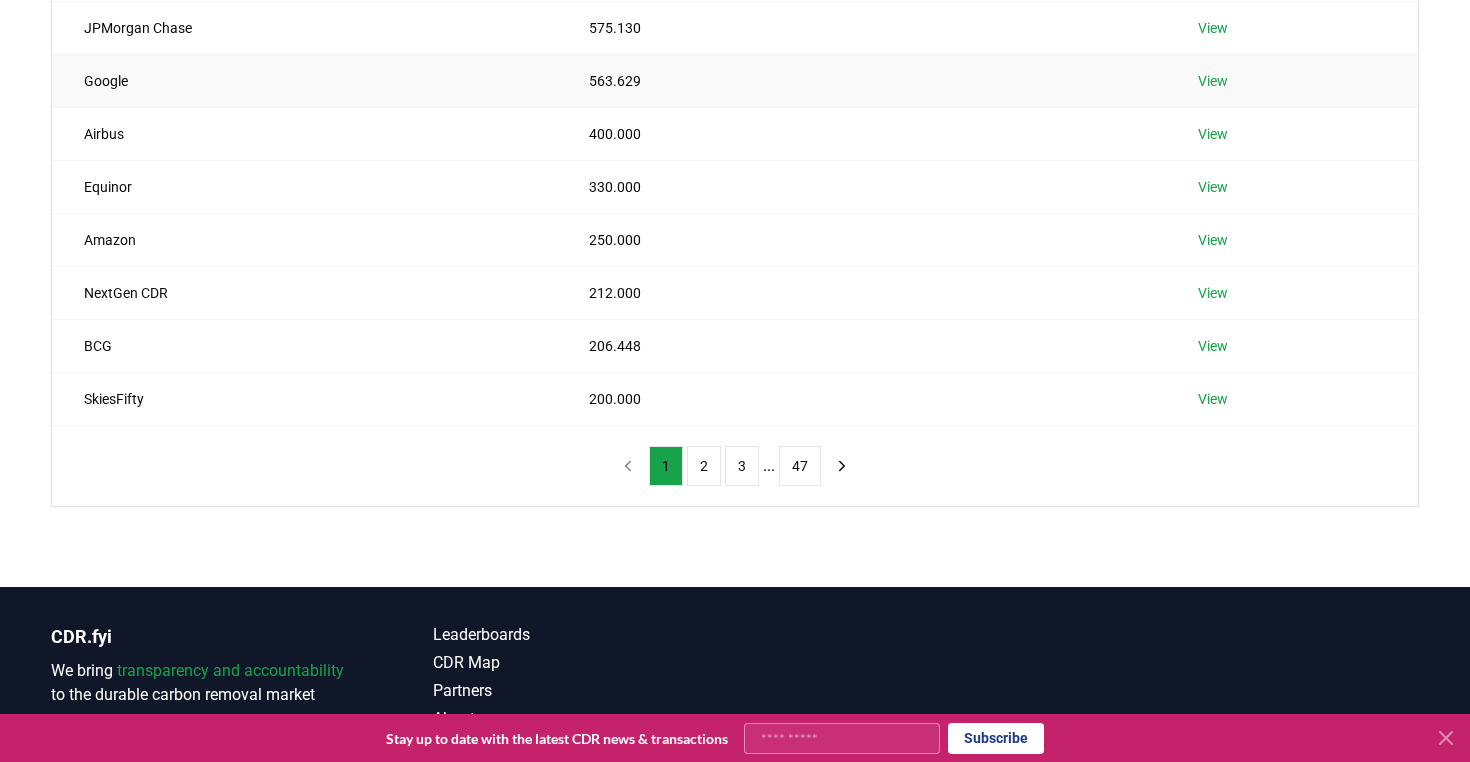 scroll, scrollTop: 542, scrollLeft: 0, axis: vertical 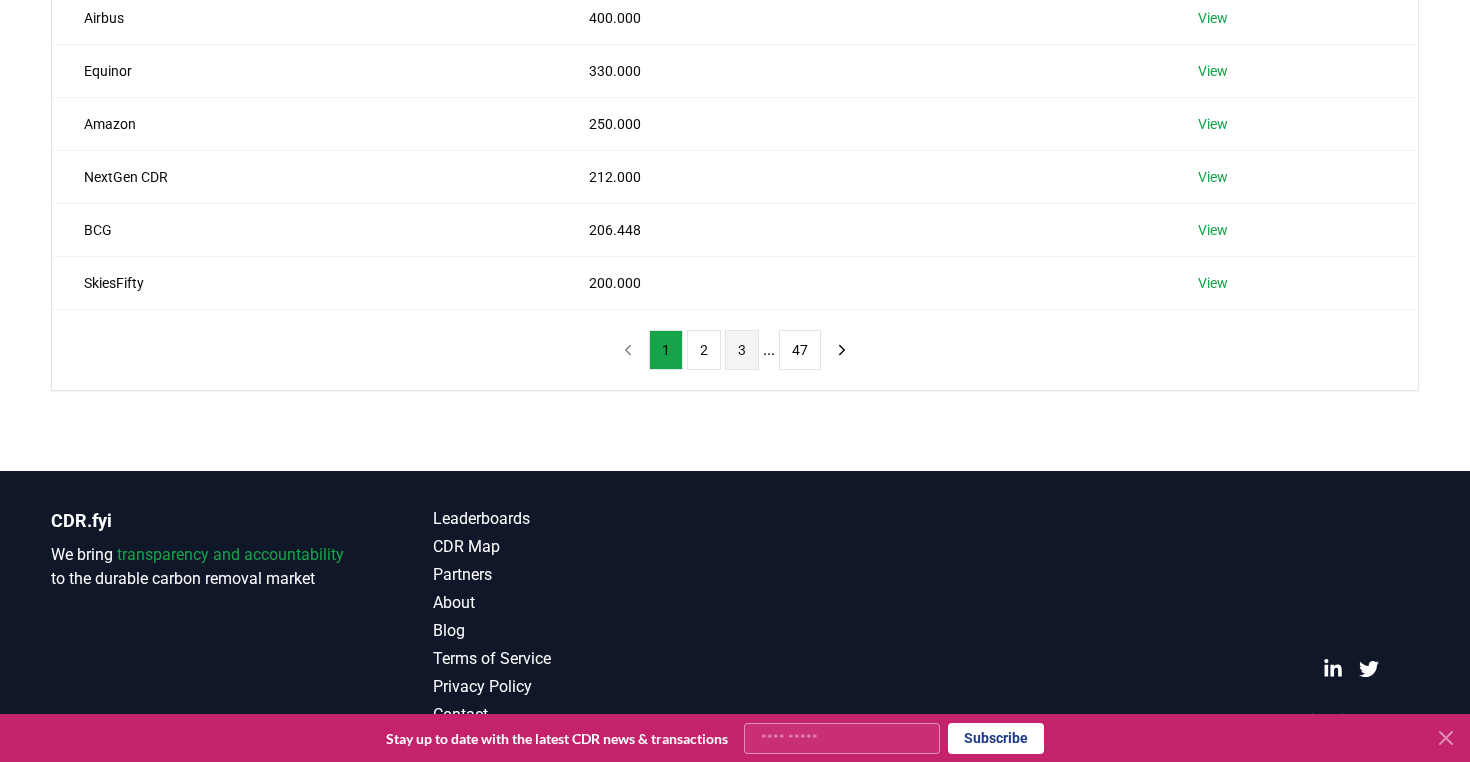click on "3" at bounding box center (742, 350) 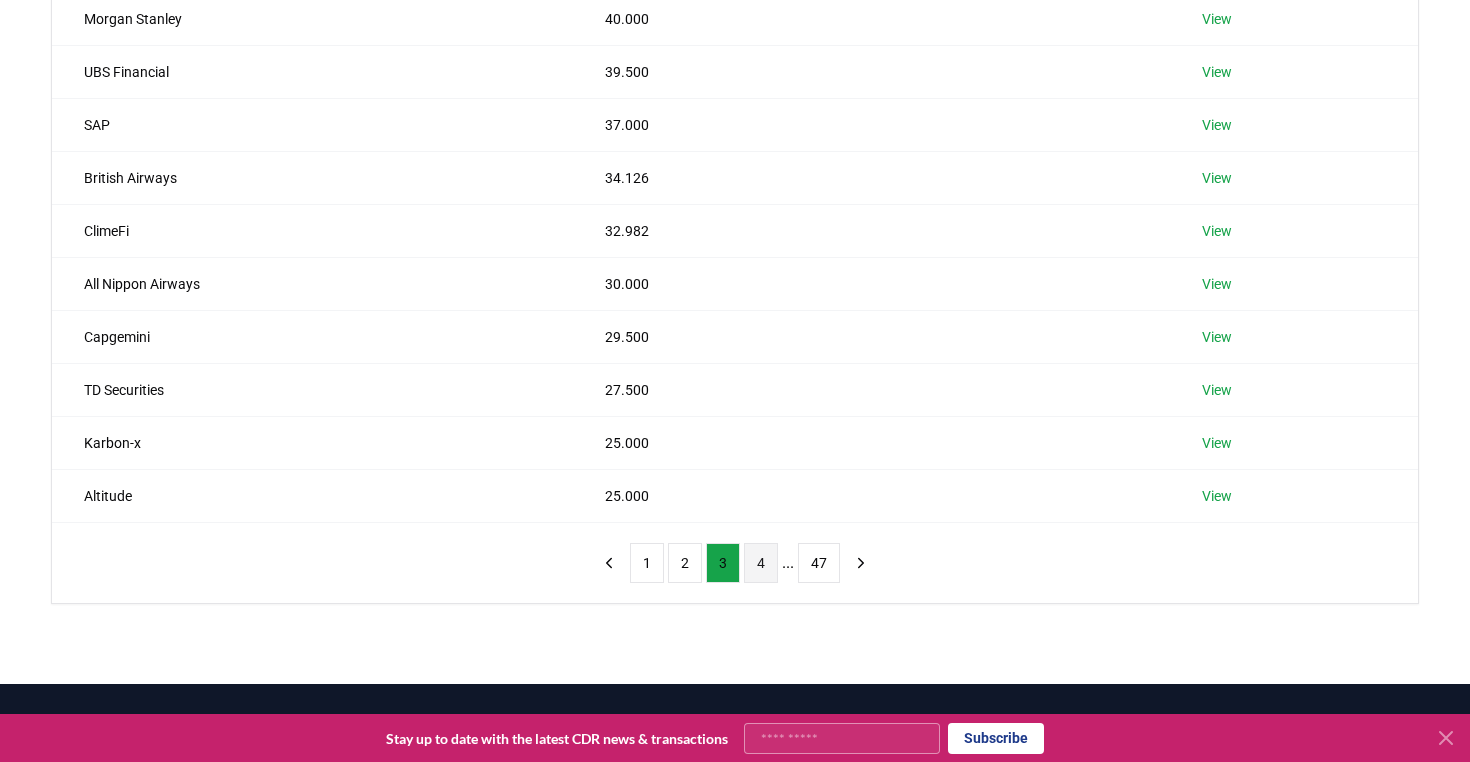 scroll, scrollTop: 333, scrollLeft: 0, axis: vertical 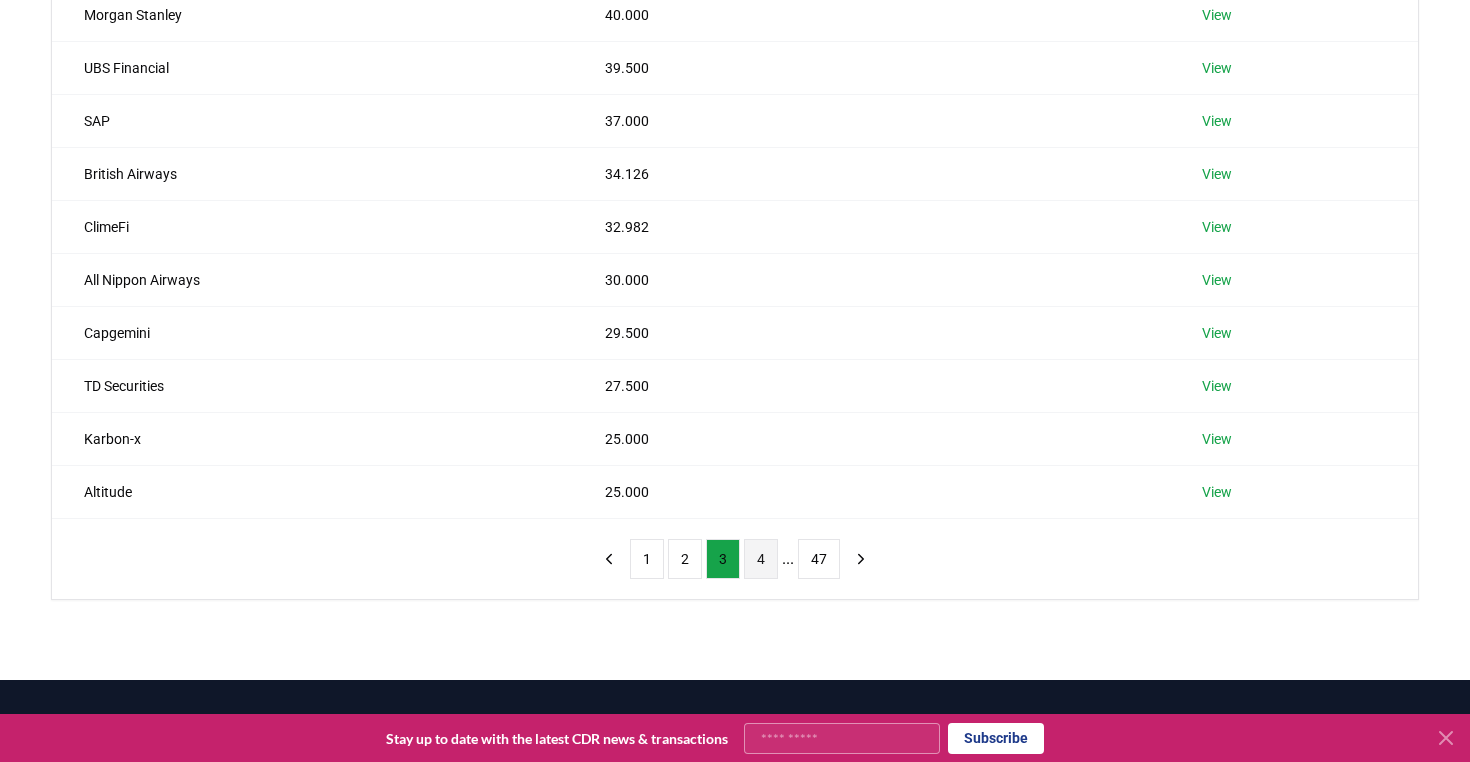 click on "4" at bounding box center [761, 559] 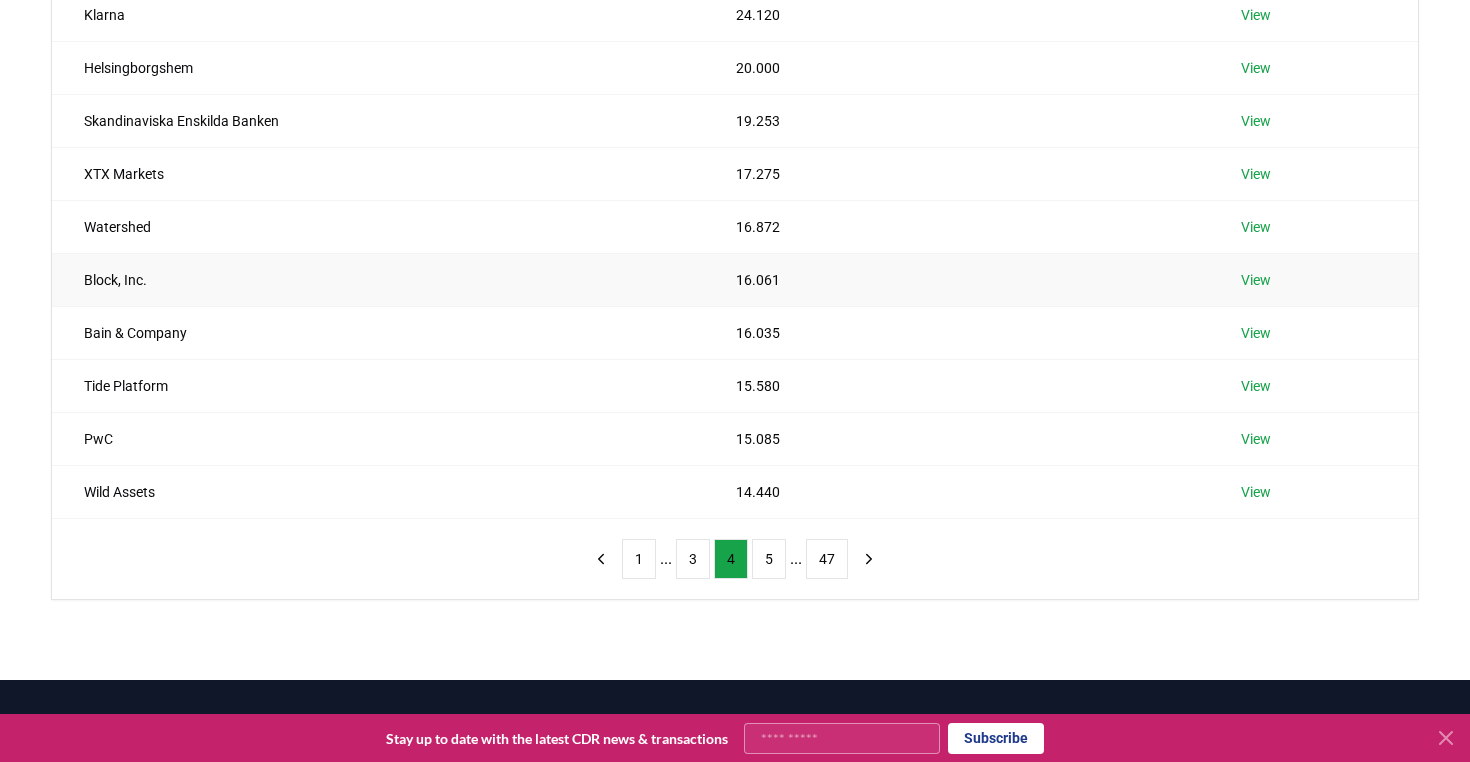 scroll, scrollTop: 0, scrollLeft: 0, axis: both 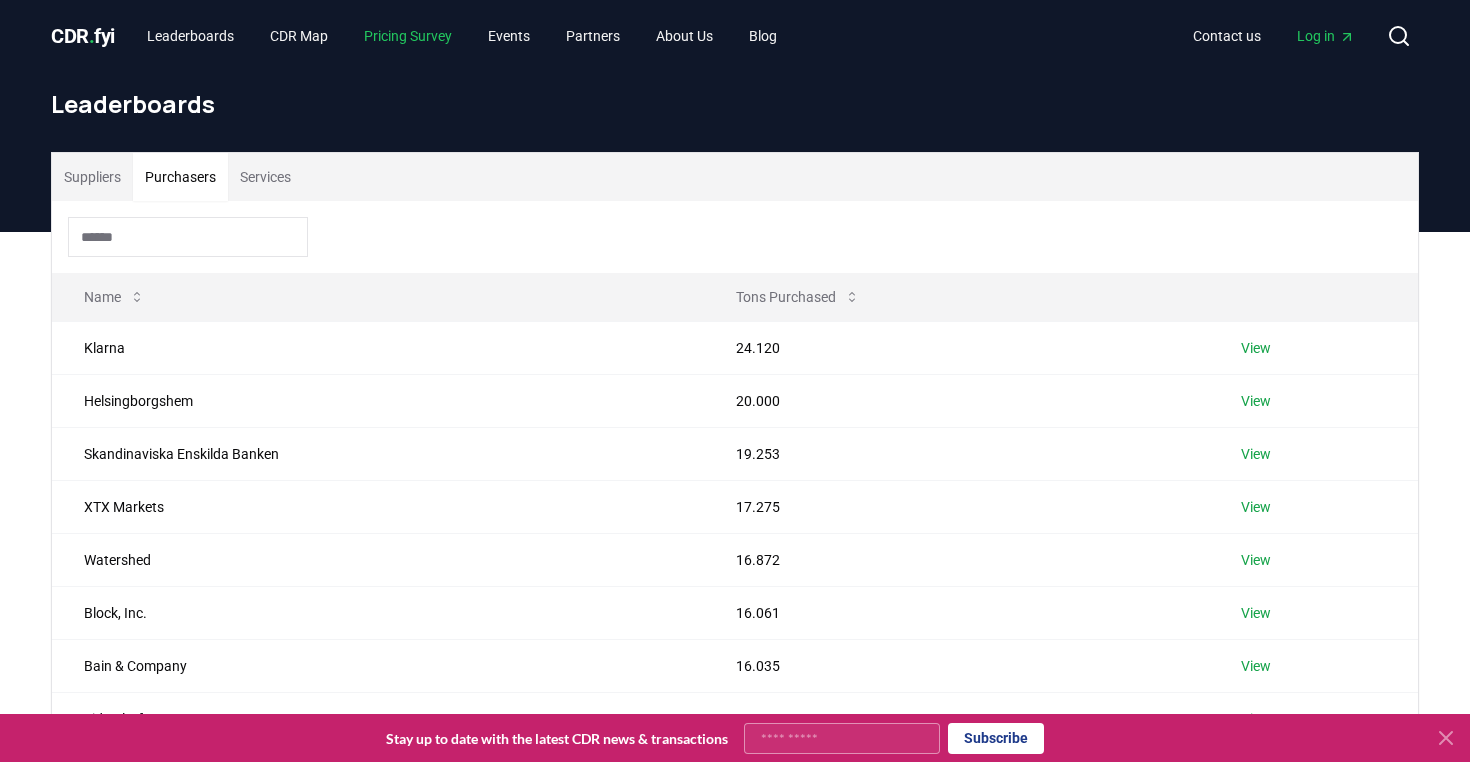 click on "Pricing Survey" at bounding box center [408, 36] 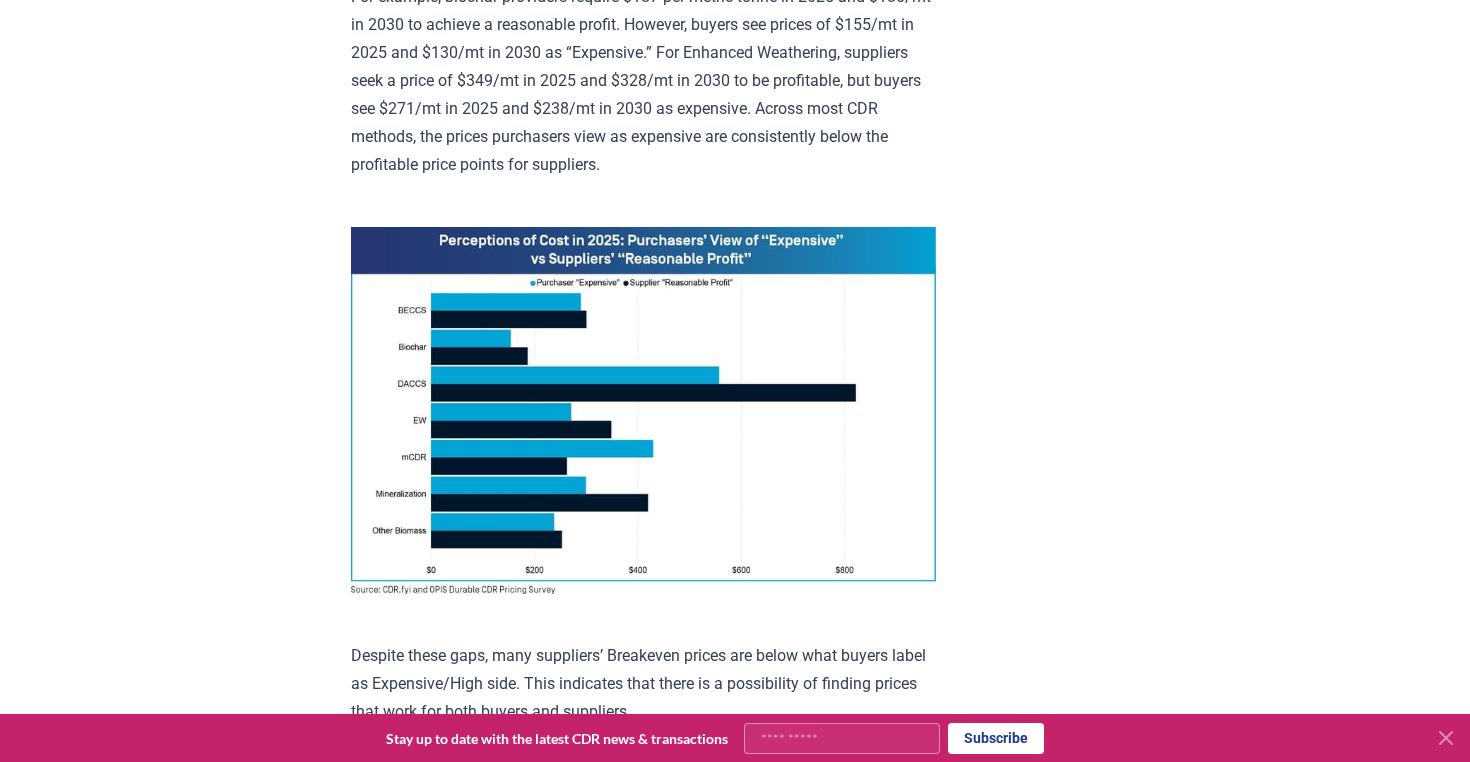 scroll, scrollTop: 1422, scrollLeft: 0, axis: vertical 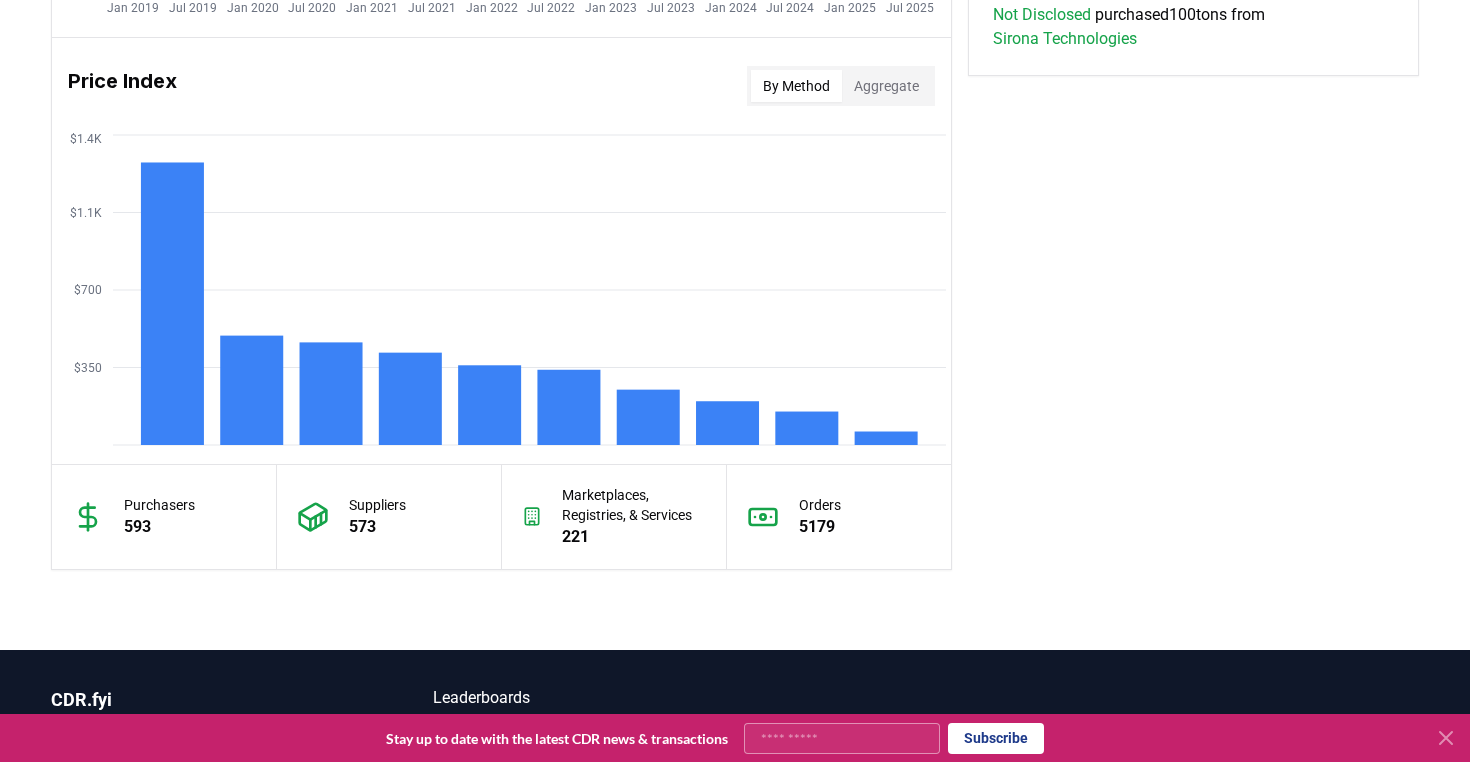 click on "Aggregate" at bounding box center (886, 86) 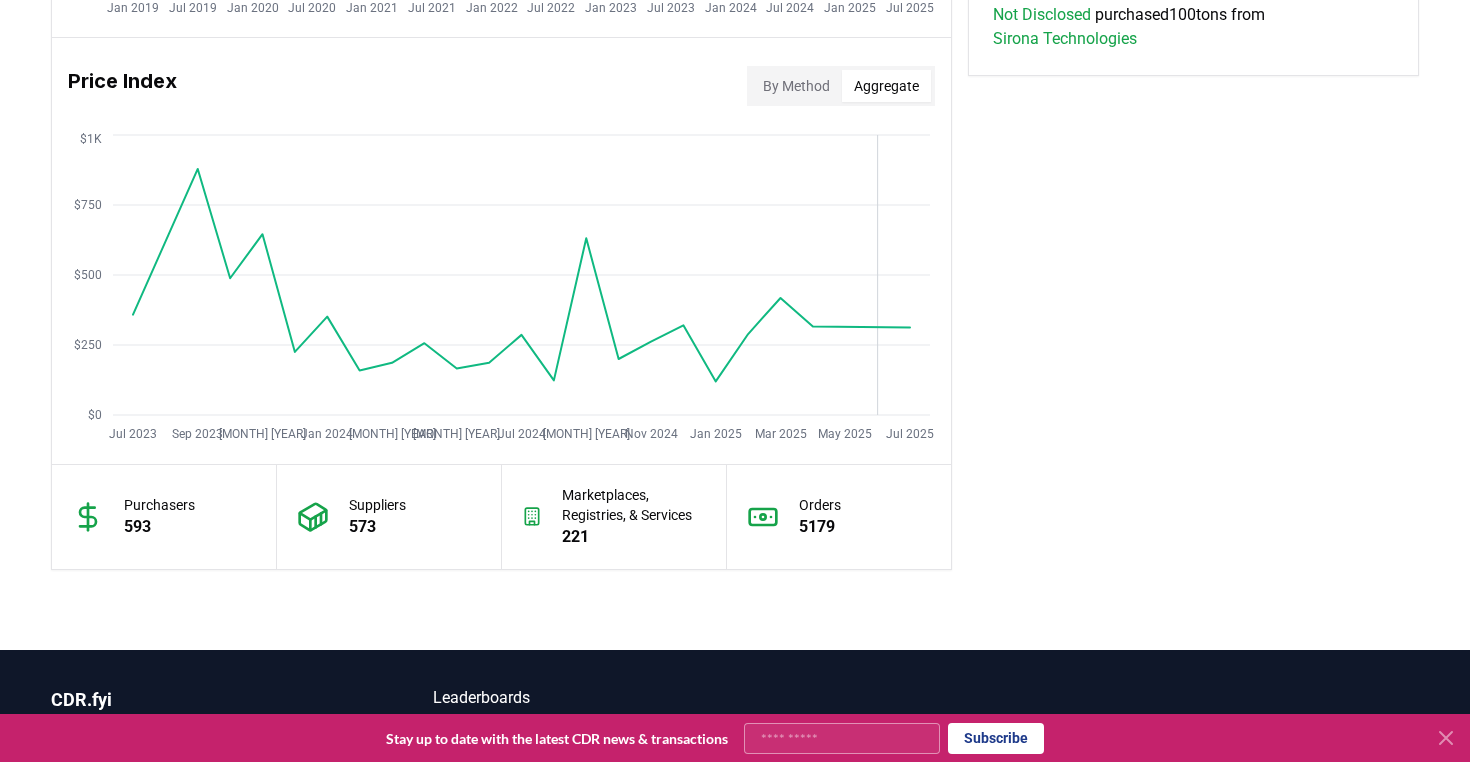 click 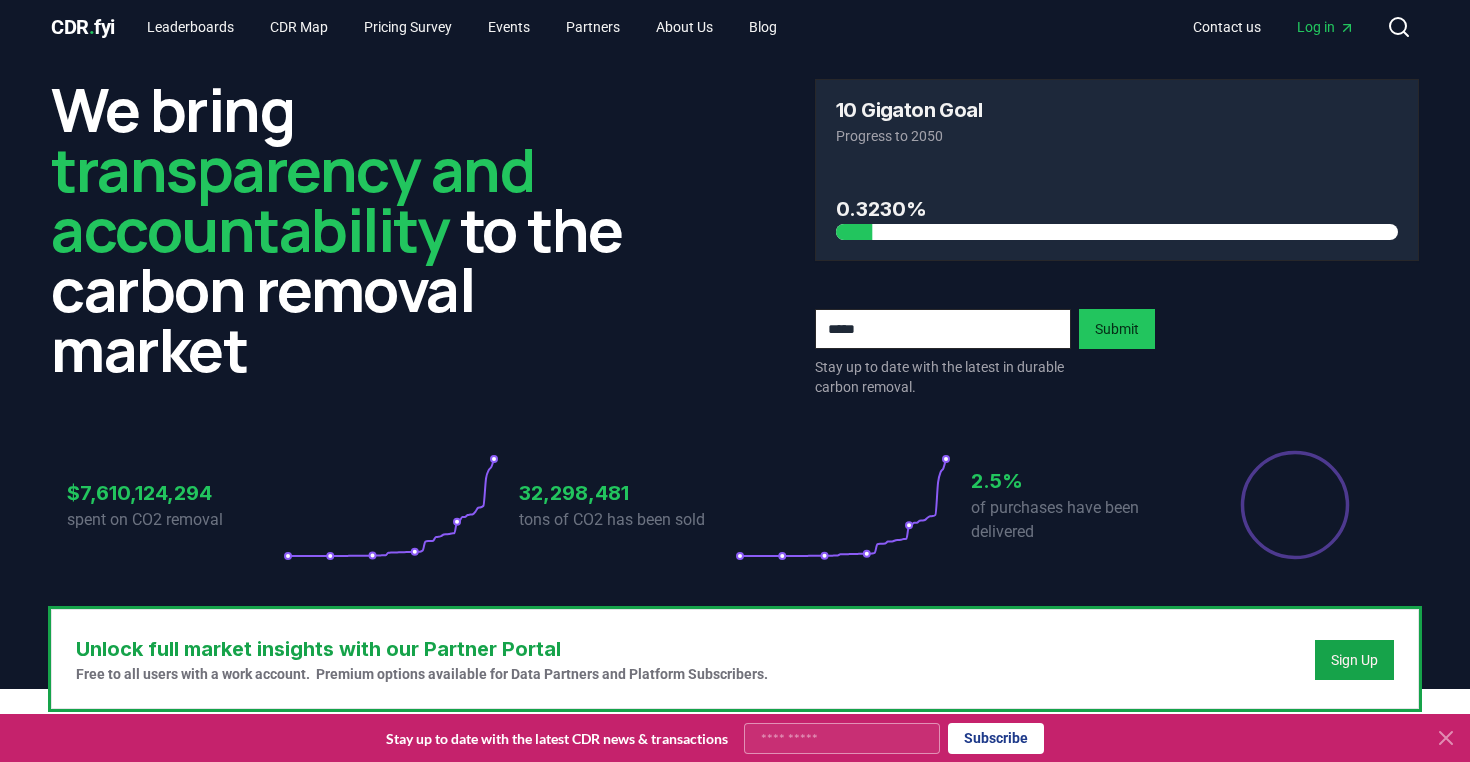 scroll, scrollTop: 0, scrollLeft: 0, axis: both 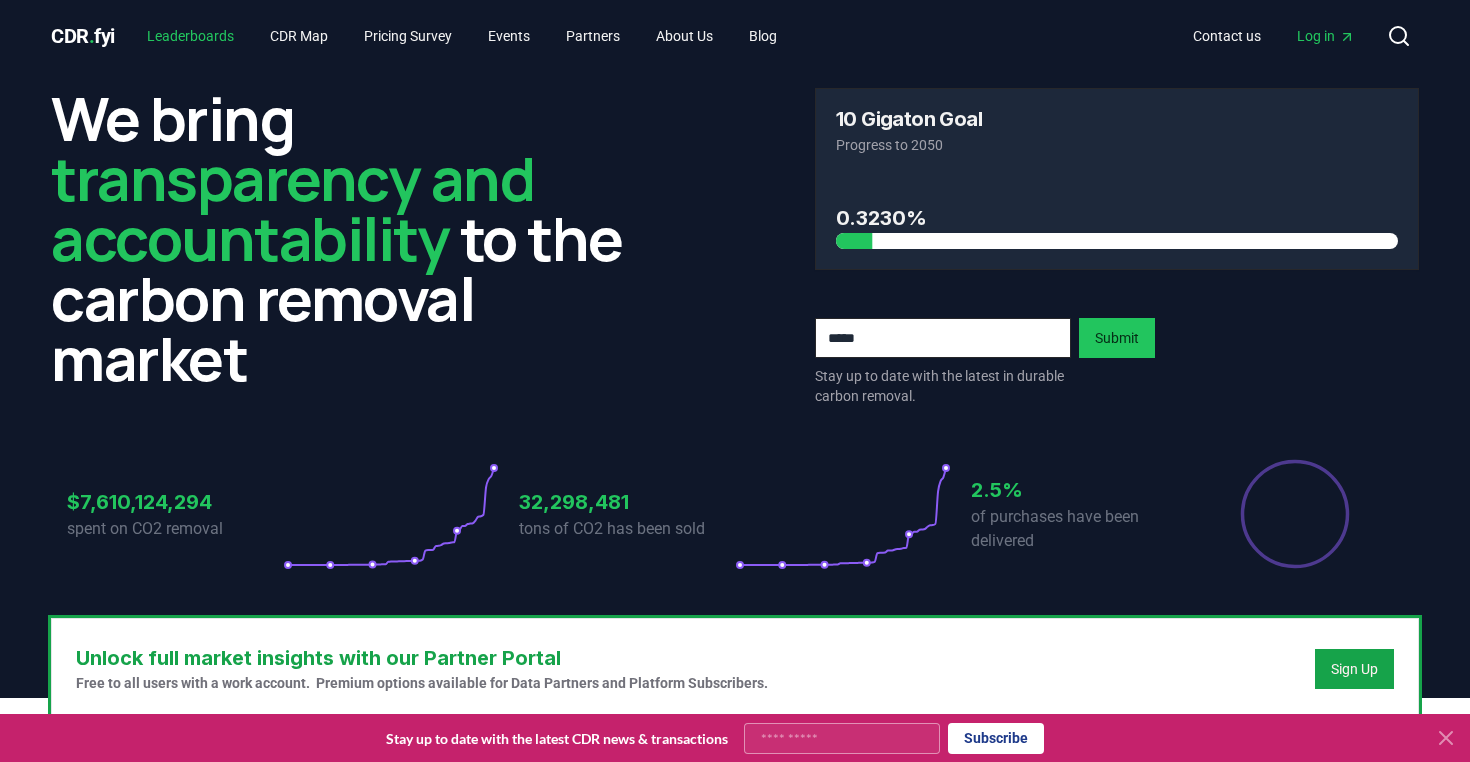 click on "Leaderboards" at bounding box center (190, 36) 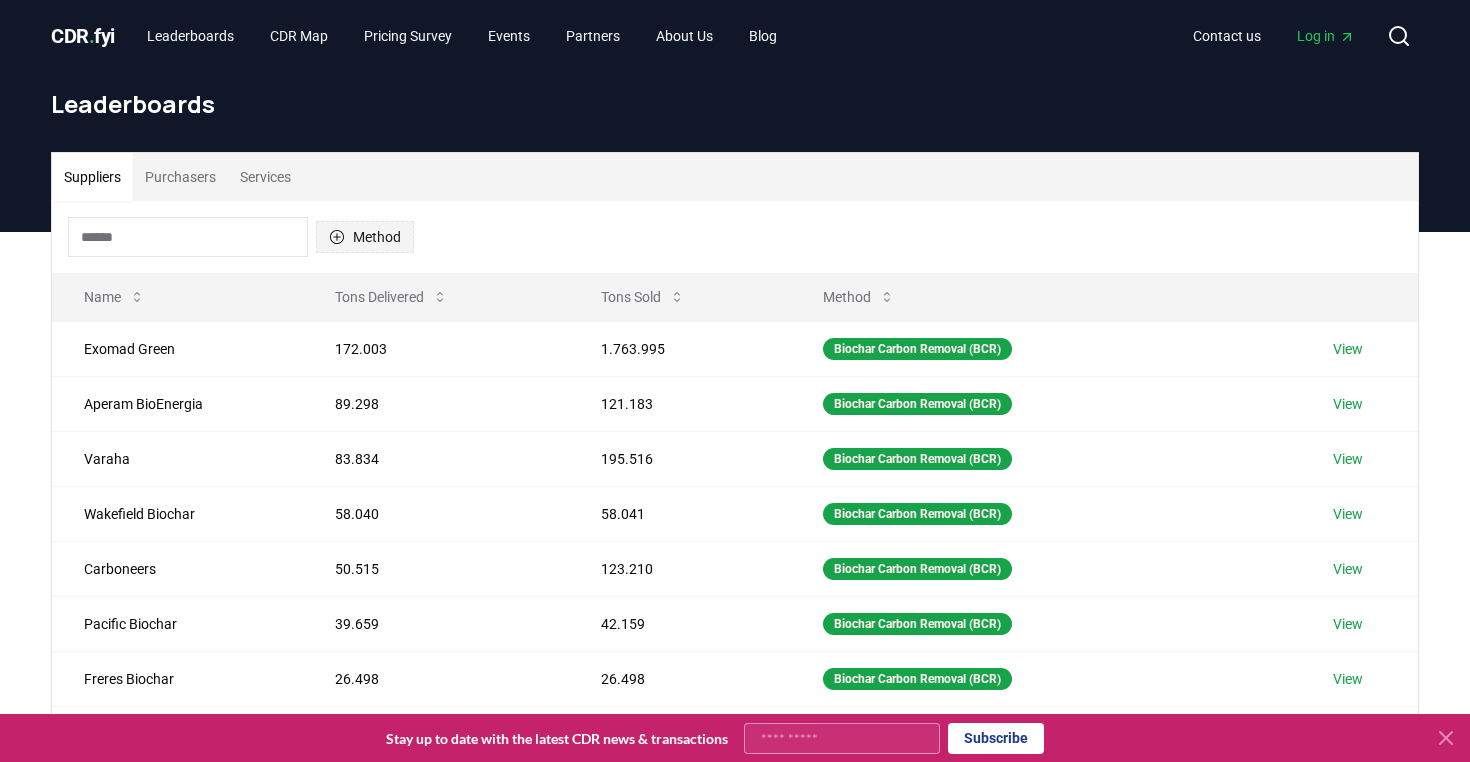 click on "Method" at bounding box center [365, 237] 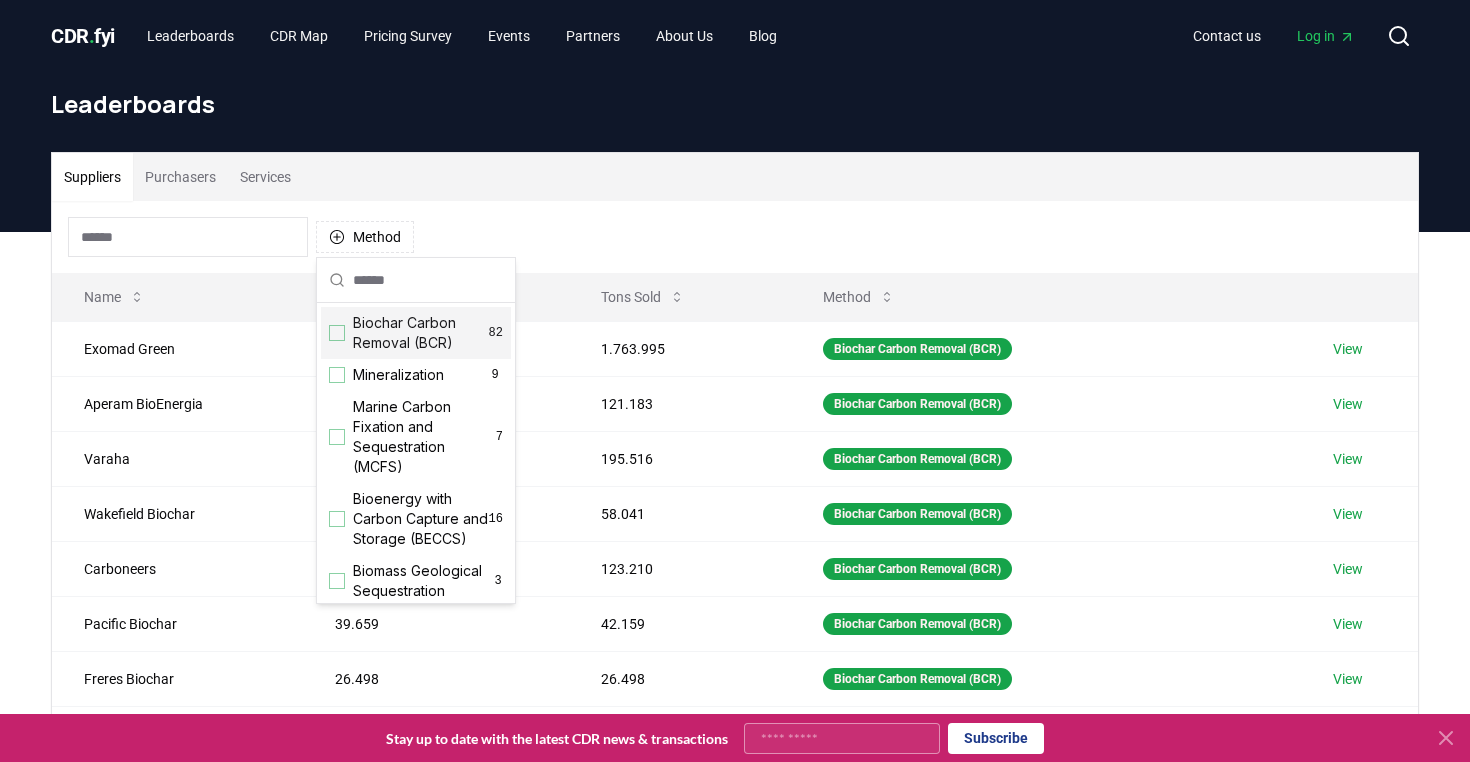 click on "Method" at bounding box center (735, 237) 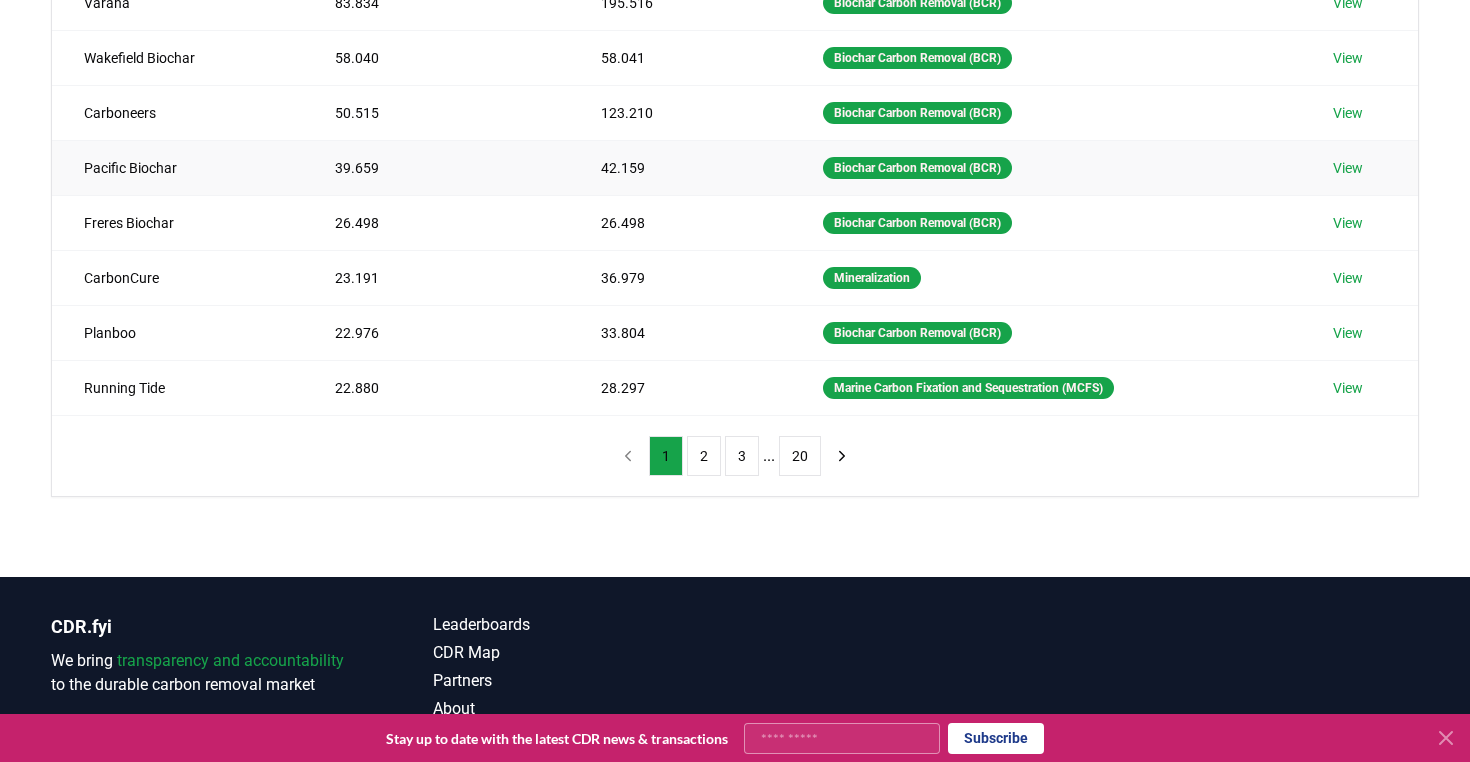 scroll, scrollTop: 488, scrollLeft: 0, axis: vertical 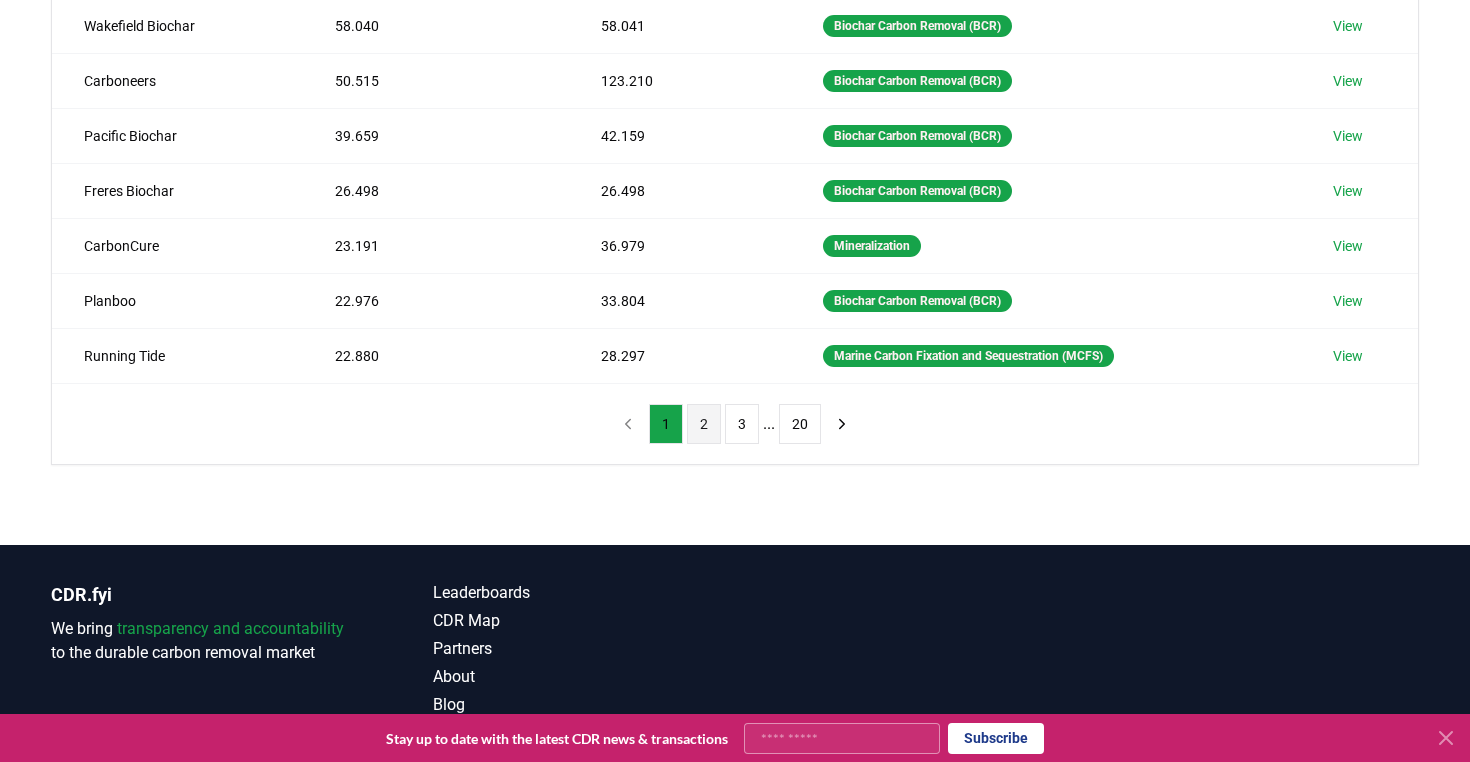 click on "2" at bounding box center [704, 424] 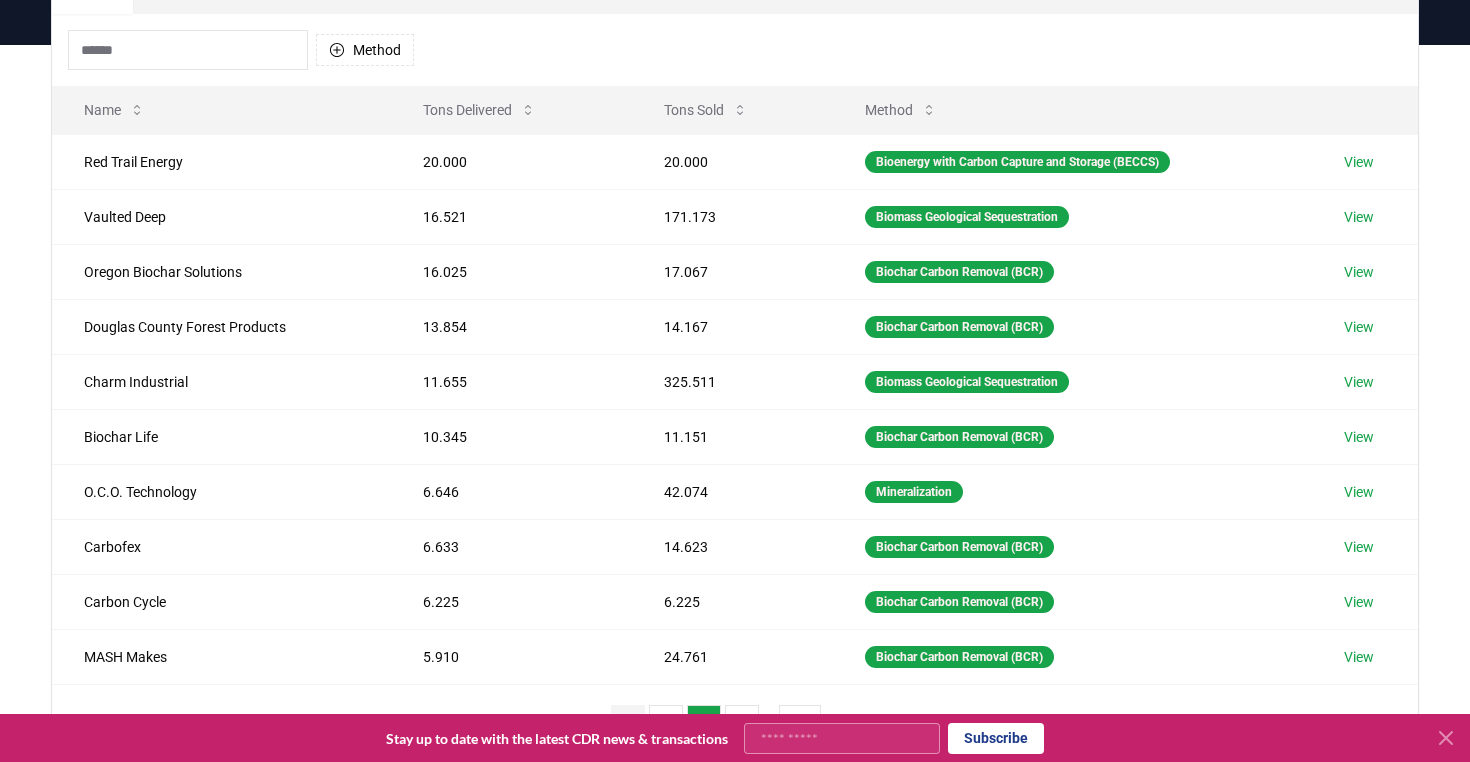 scroll, scrollTop: 0, scrollLeft: 0, axis: both 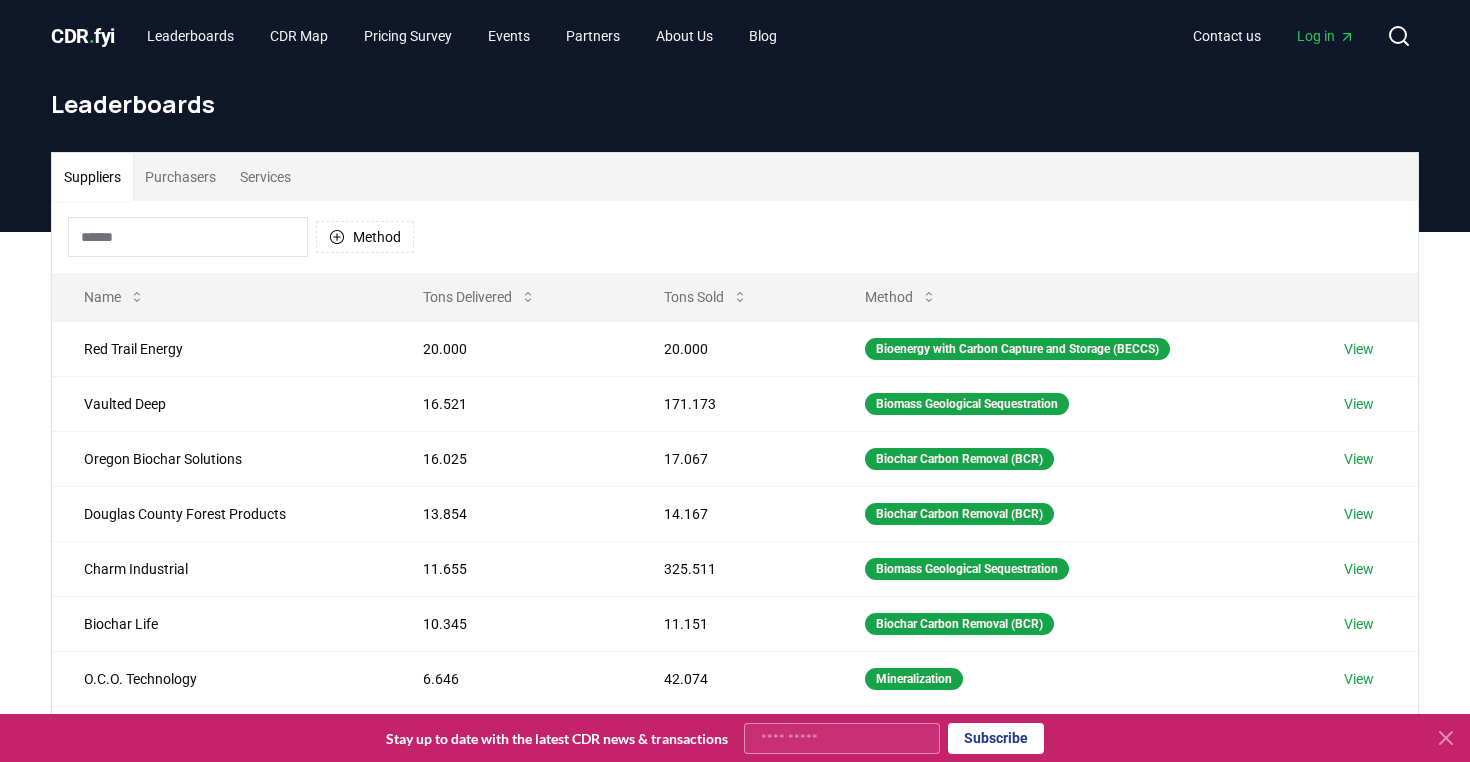 click on "Purchasers" at bounding box center (180, 177) 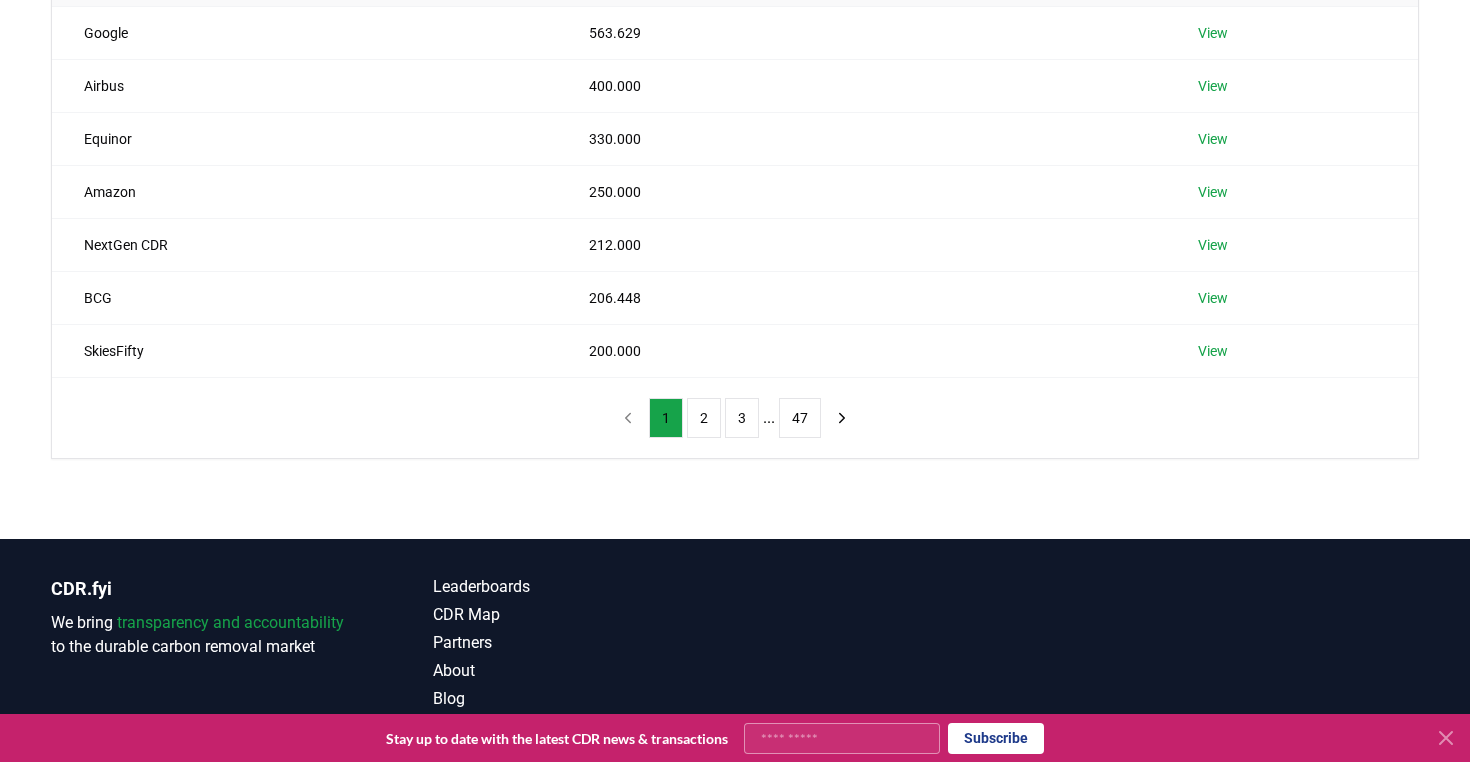 scroll, scrollTop: 497, scrollLeft: 0, axis: vertical 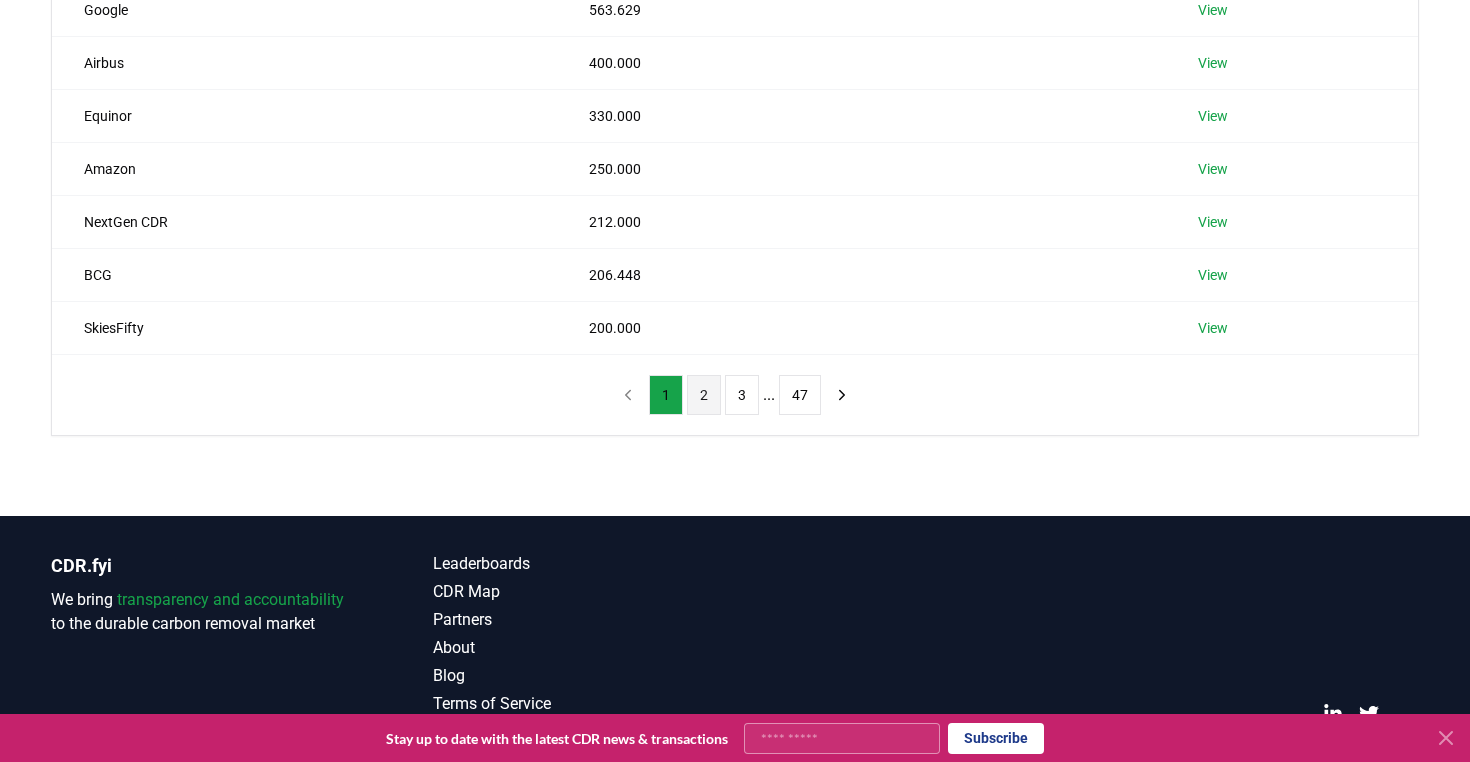 click on "2" at bounding box center [704, 395] 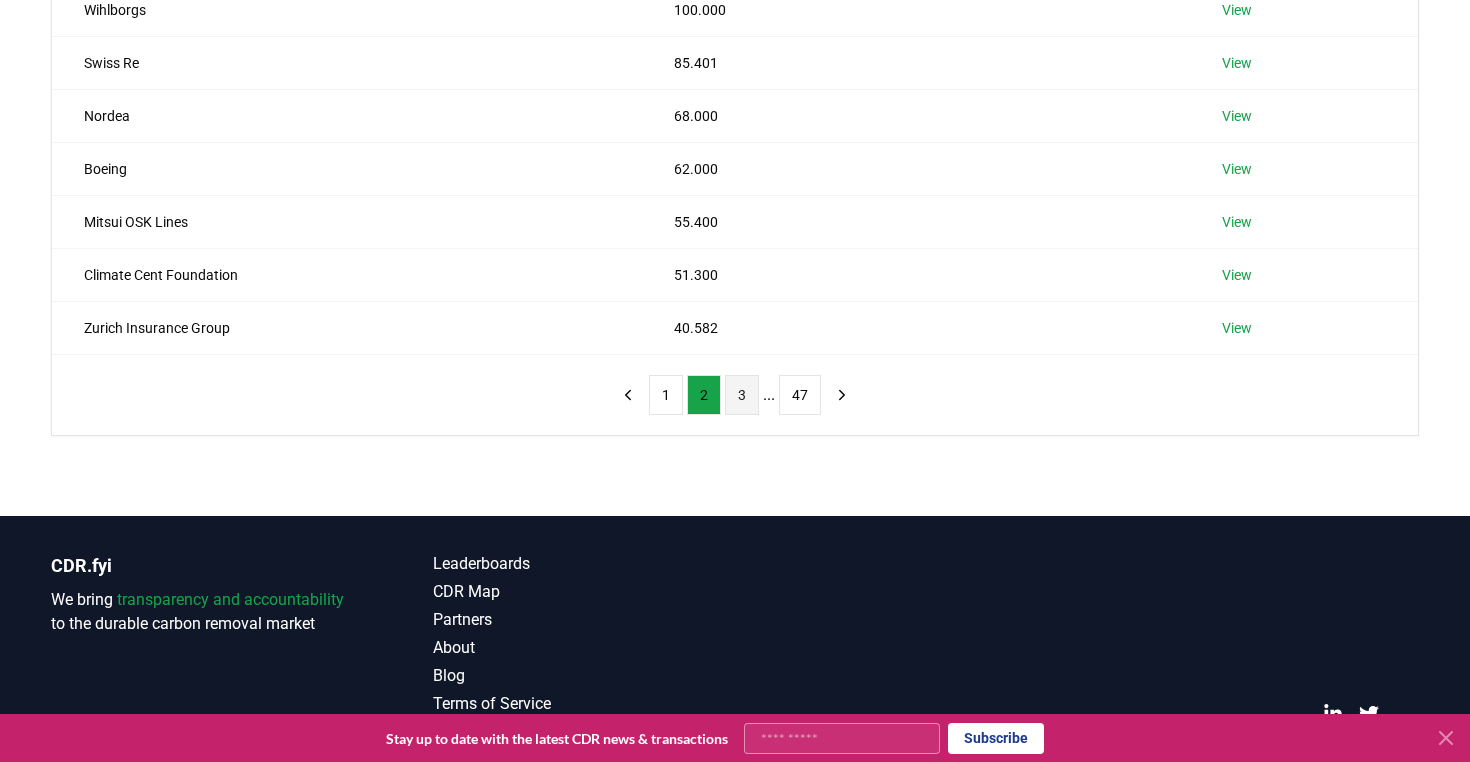 click on "3" at bounding box center (742, 395) 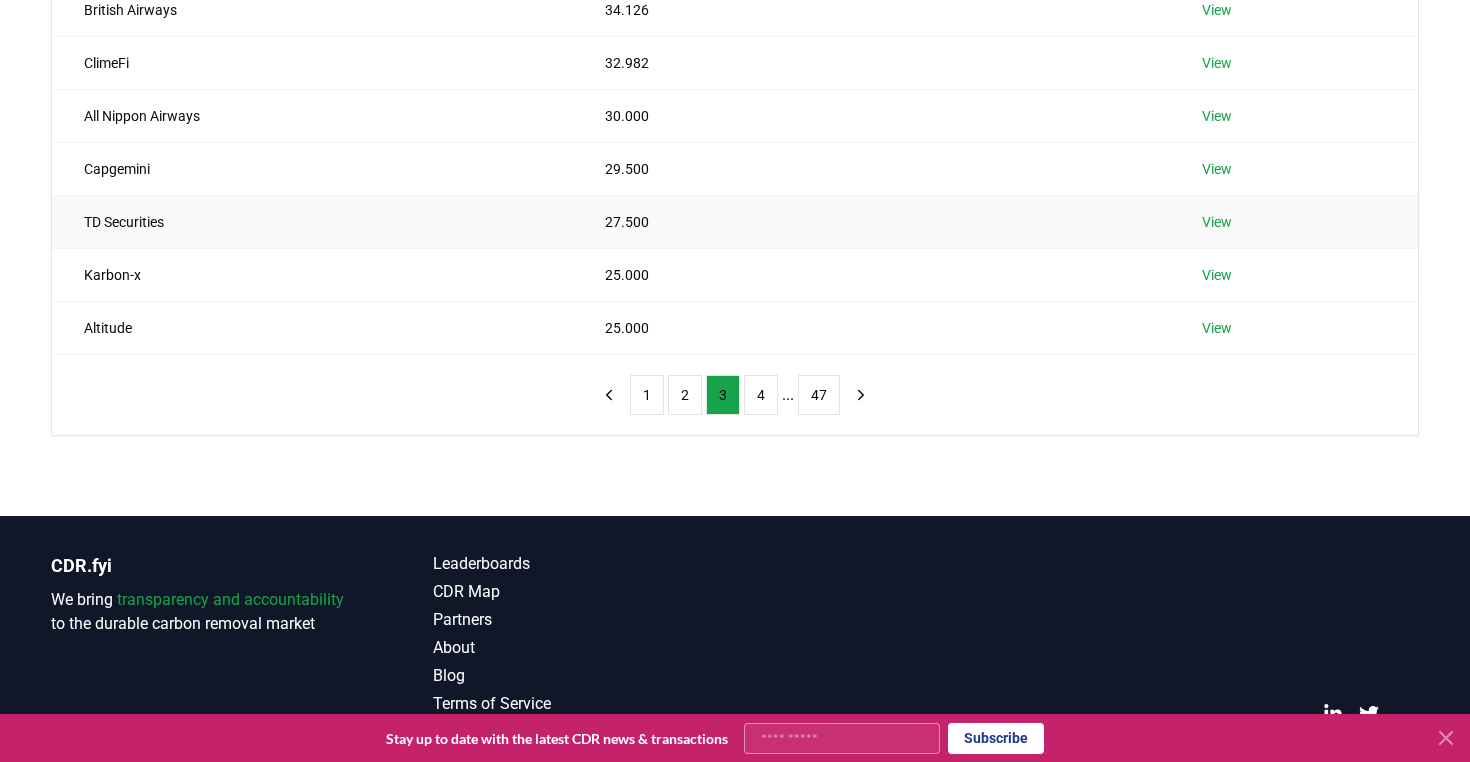 scroll, scrollTop: 500, scrollLeft: 0, axis: vertical 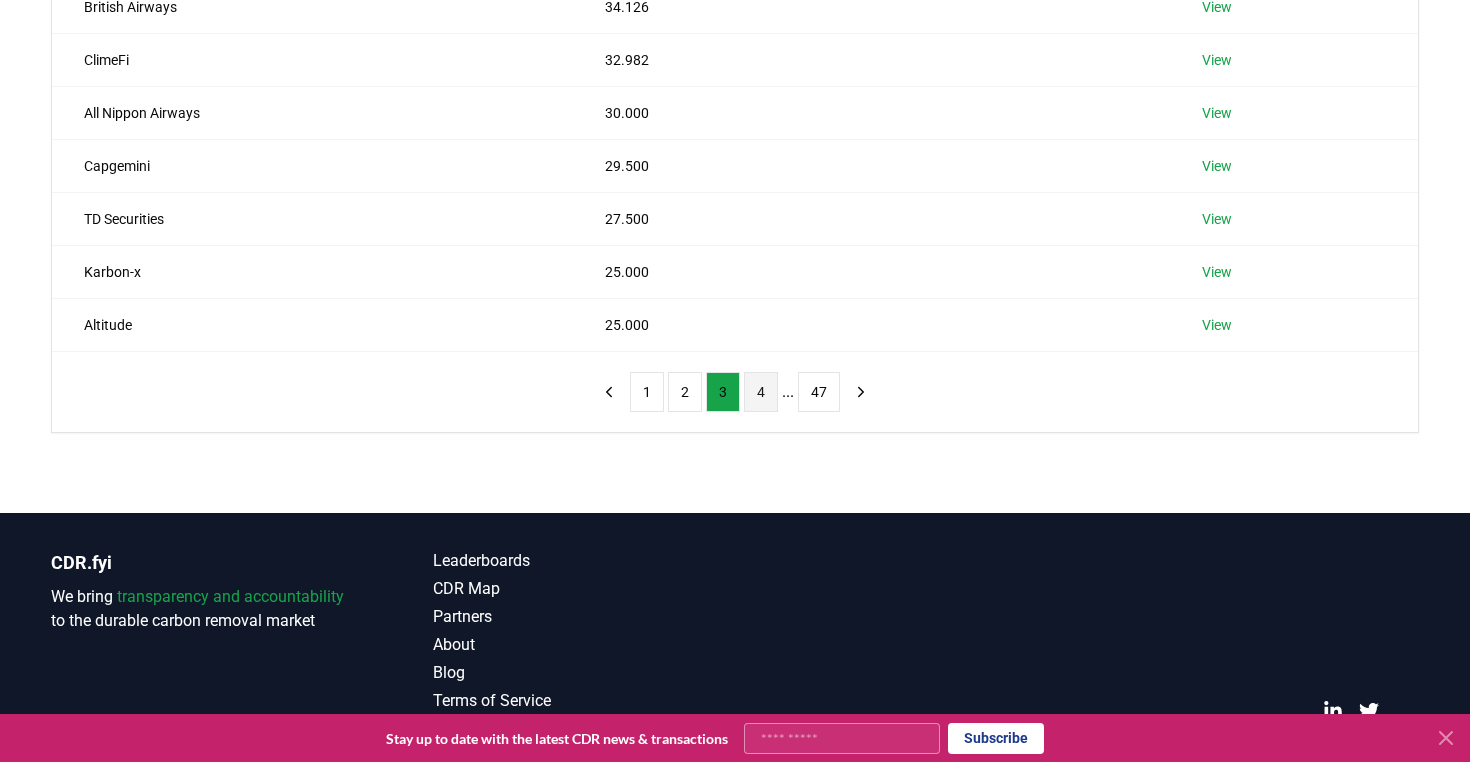 click on "4" at bounding box center [761, 392] 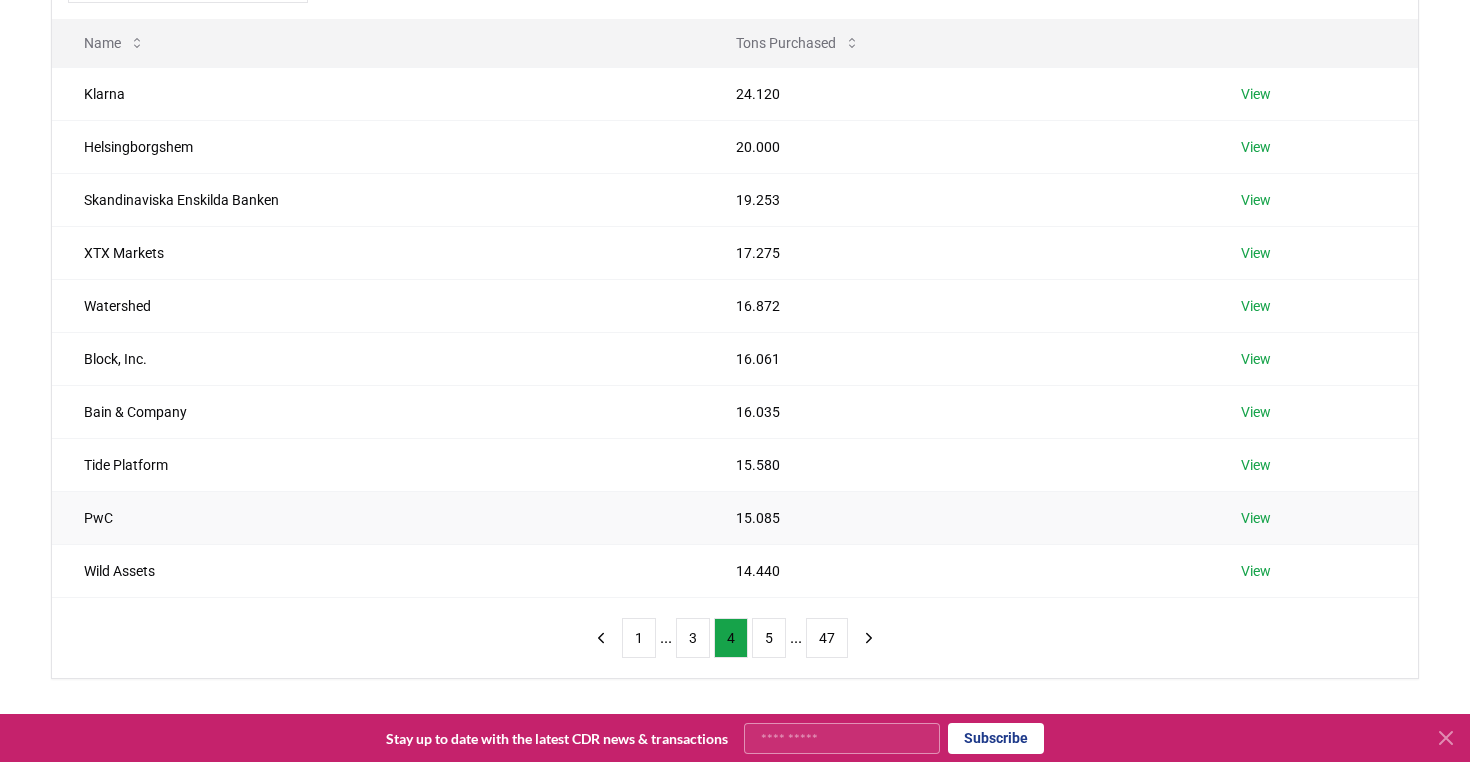 scroll, scrollTop: 265, scrollLeft: 0, axis: vertical 